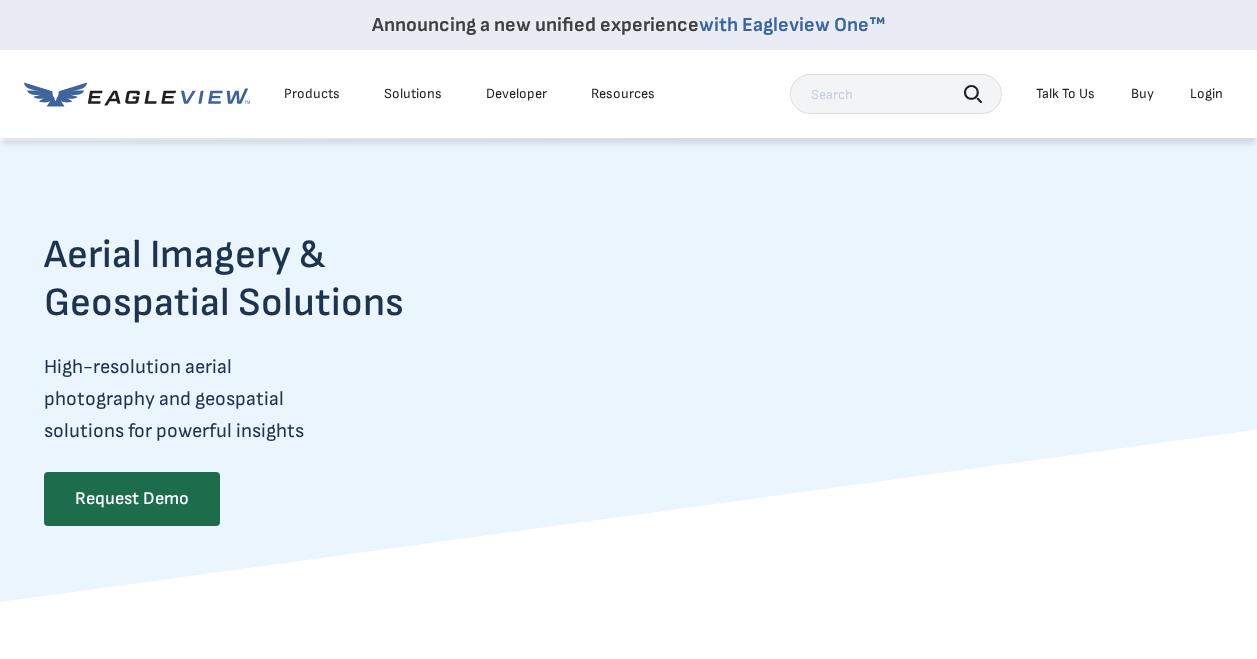 scroll, scrollTop: 4200, scrollLeft: 0, axis: vertical 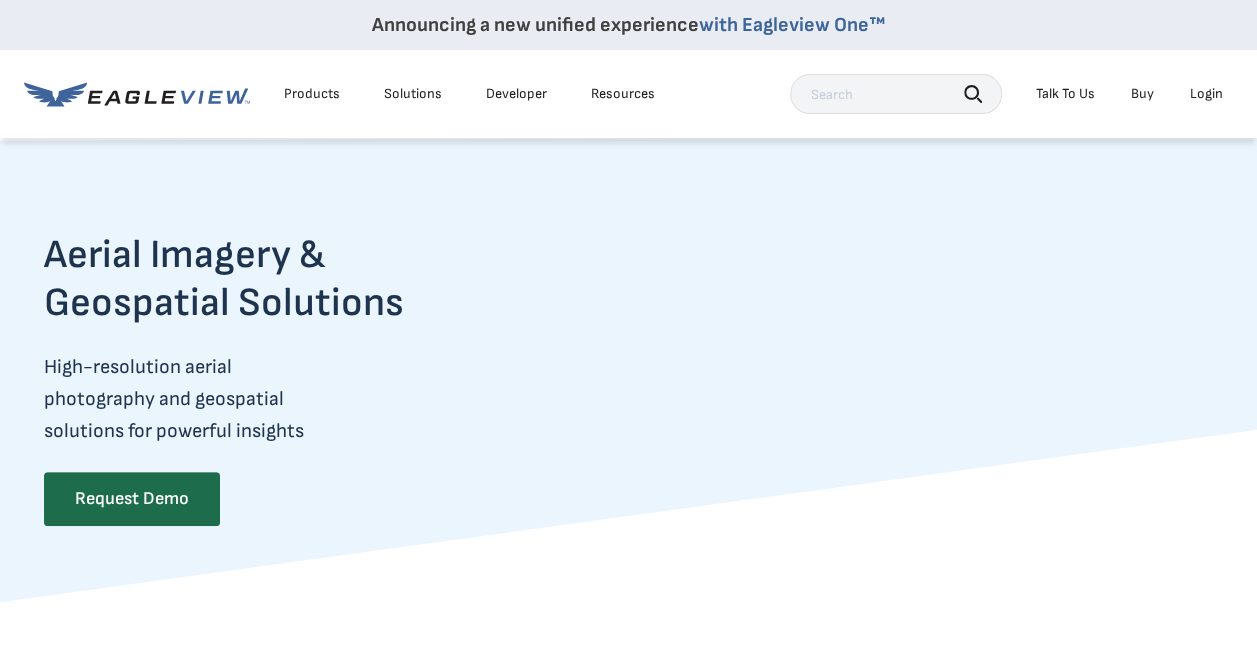 click on "Developer" at bounding box center [516, 94] 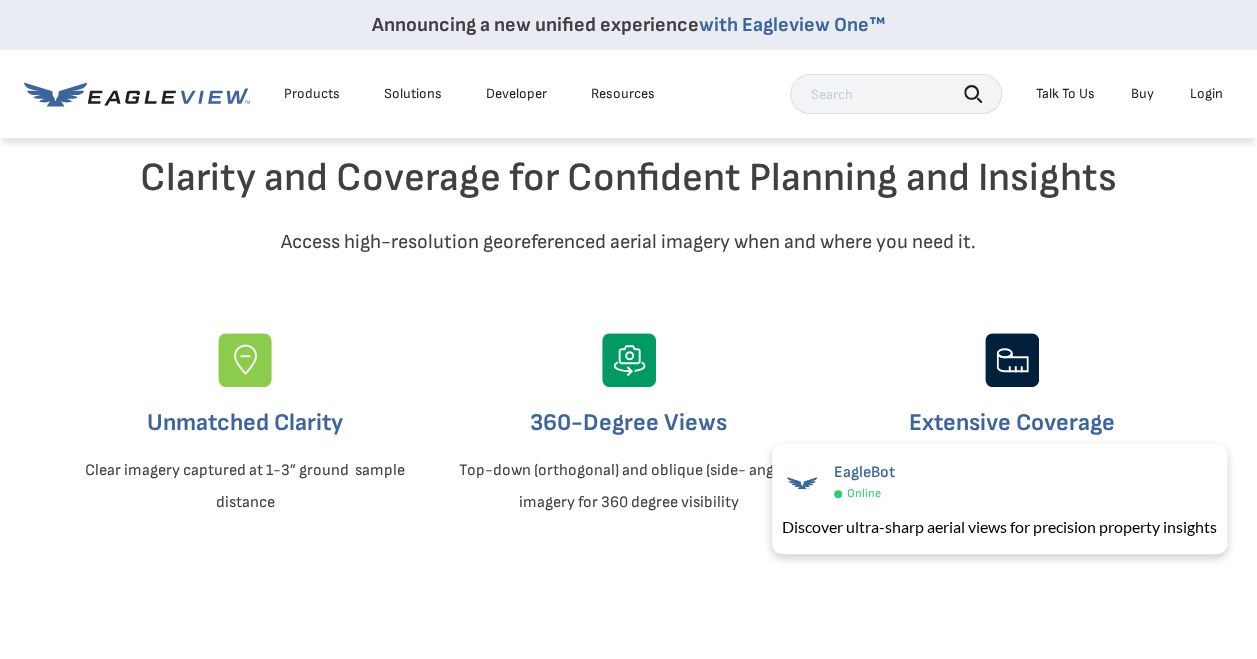 scroll, scrollTop: 600, scrollLeft: 0, axis: vertical 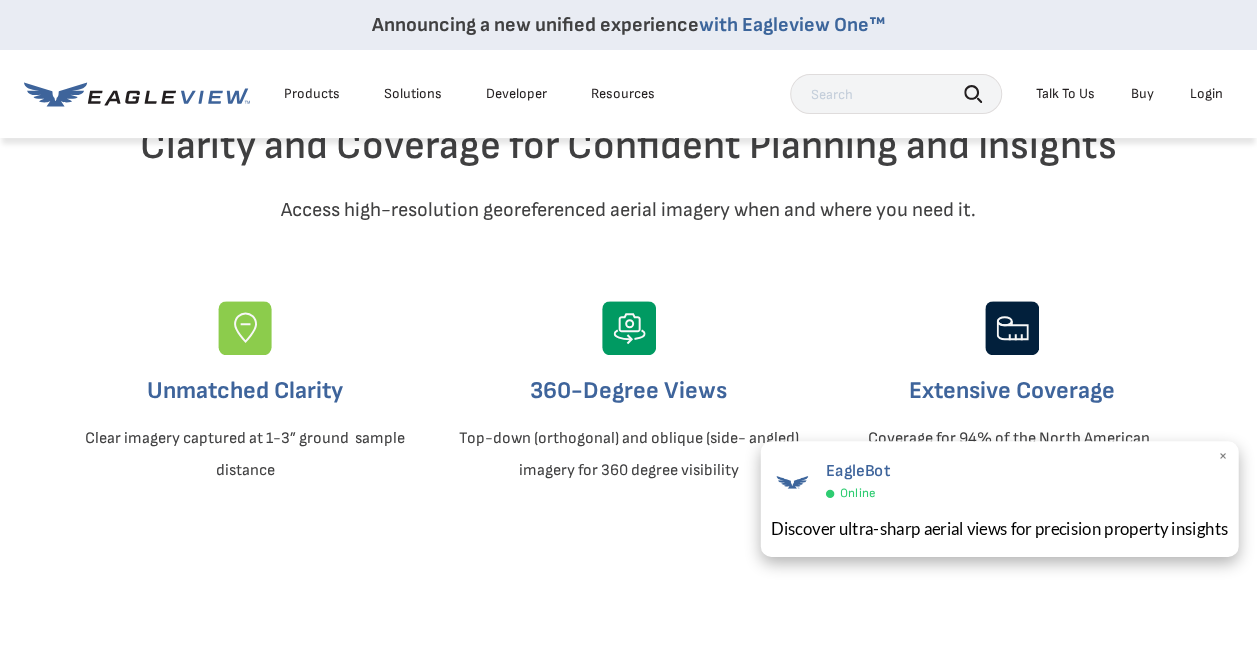 click on "×" at bounding box center (1222, 457) 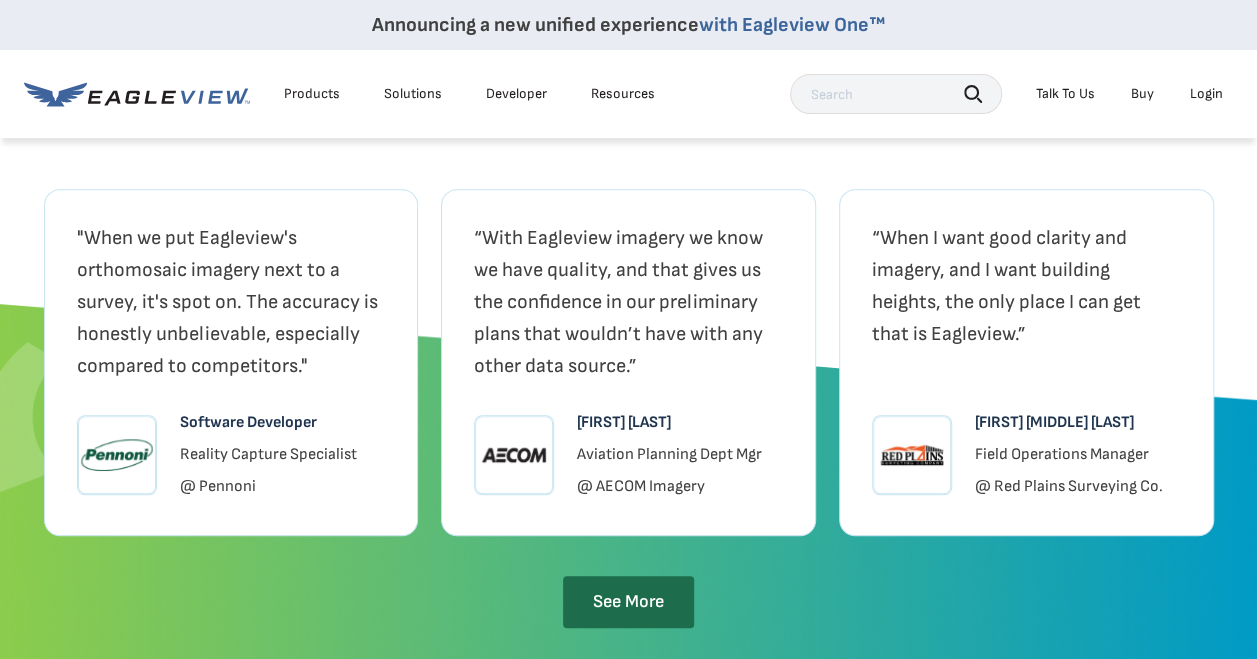 scroll, scrollTop: 4500, scrollLeft: 0, axis: vertical 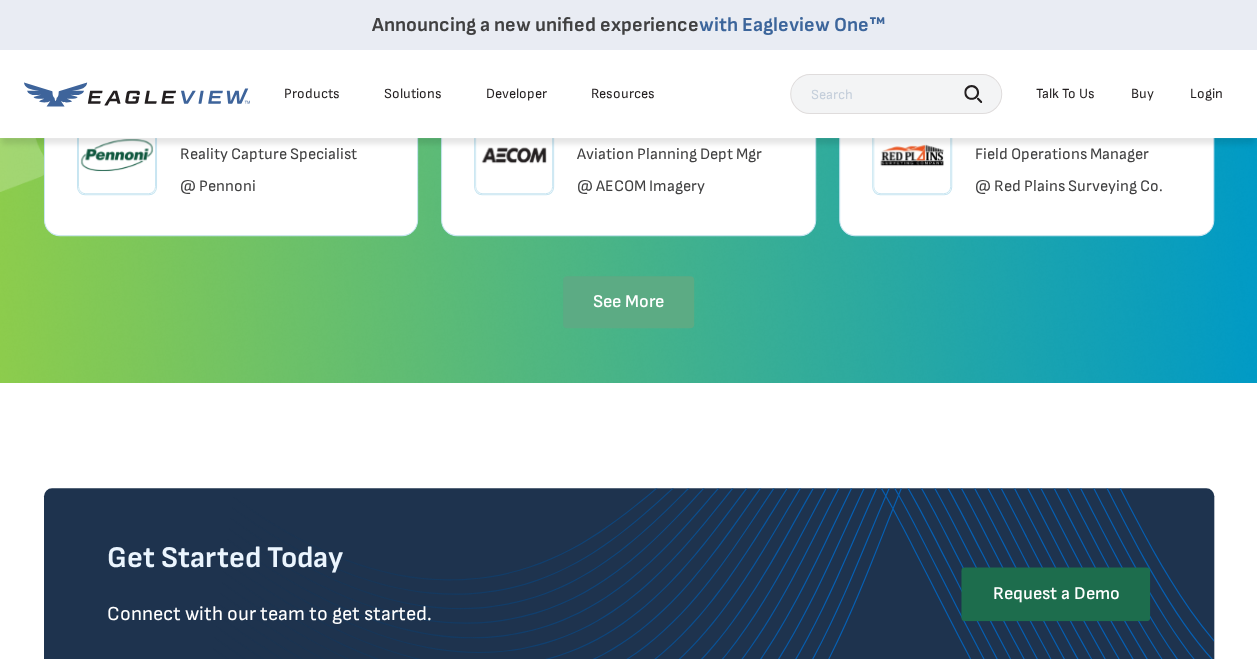 click on "See More" at bounding box center [628, 302] 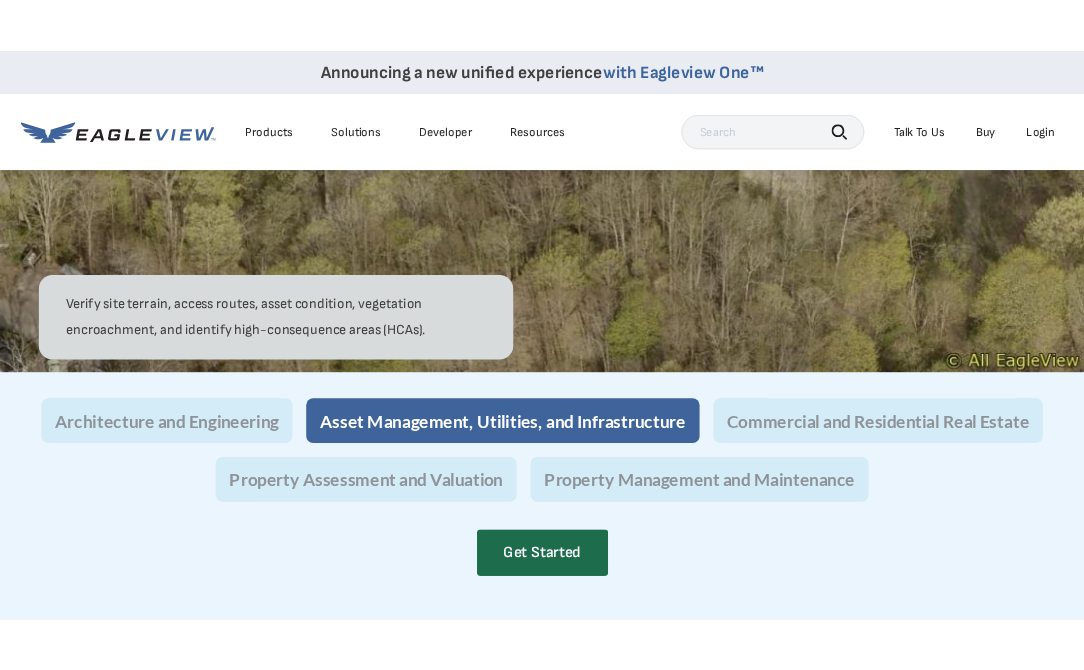 scroll, scrollTop: 1800, scrollLeft: 0, axis: vertical 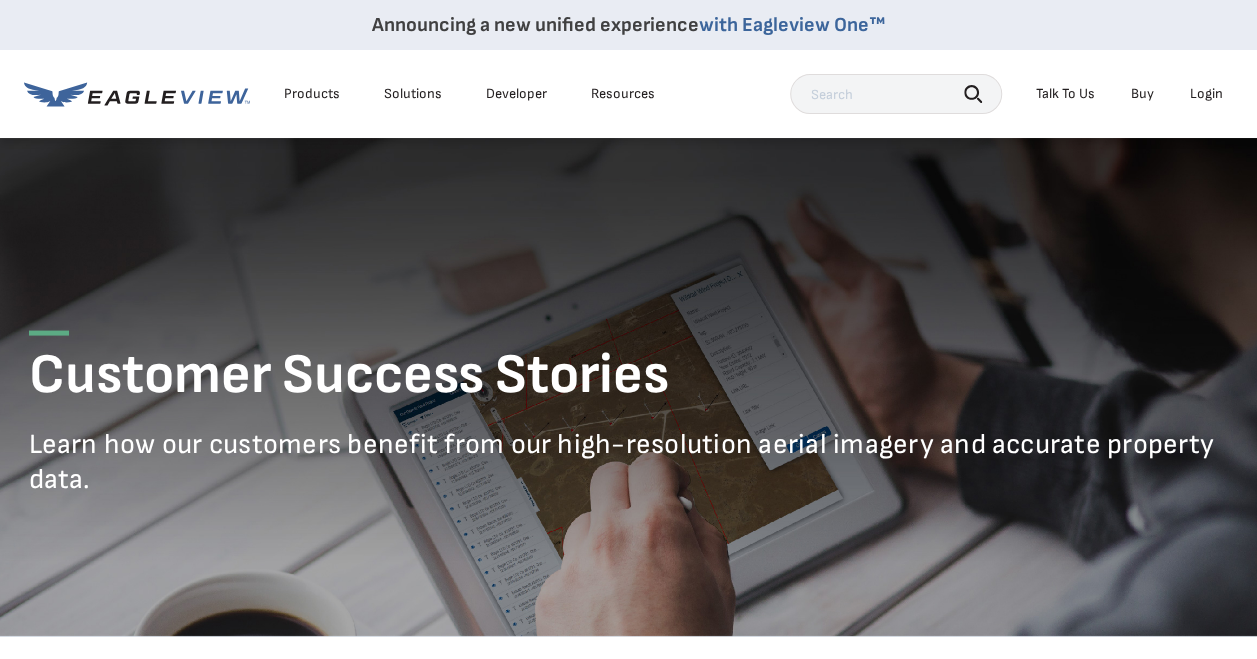 click 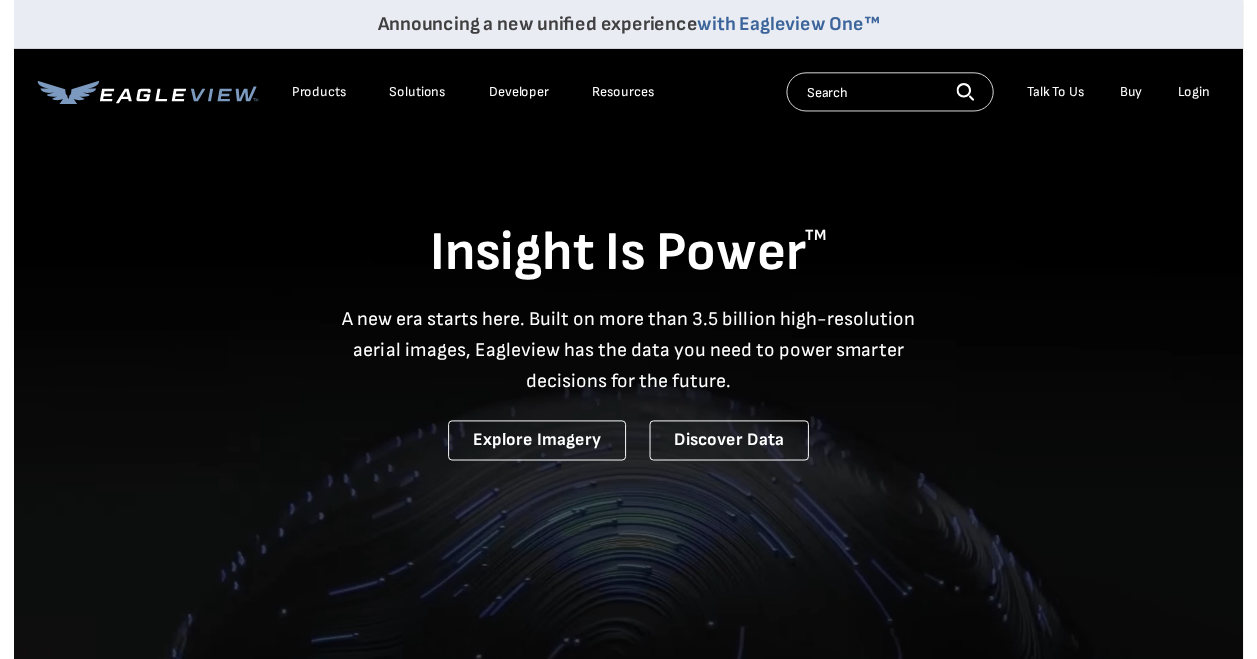 scroll, scrollTop: 0, scrollLeft: 0, axis: both 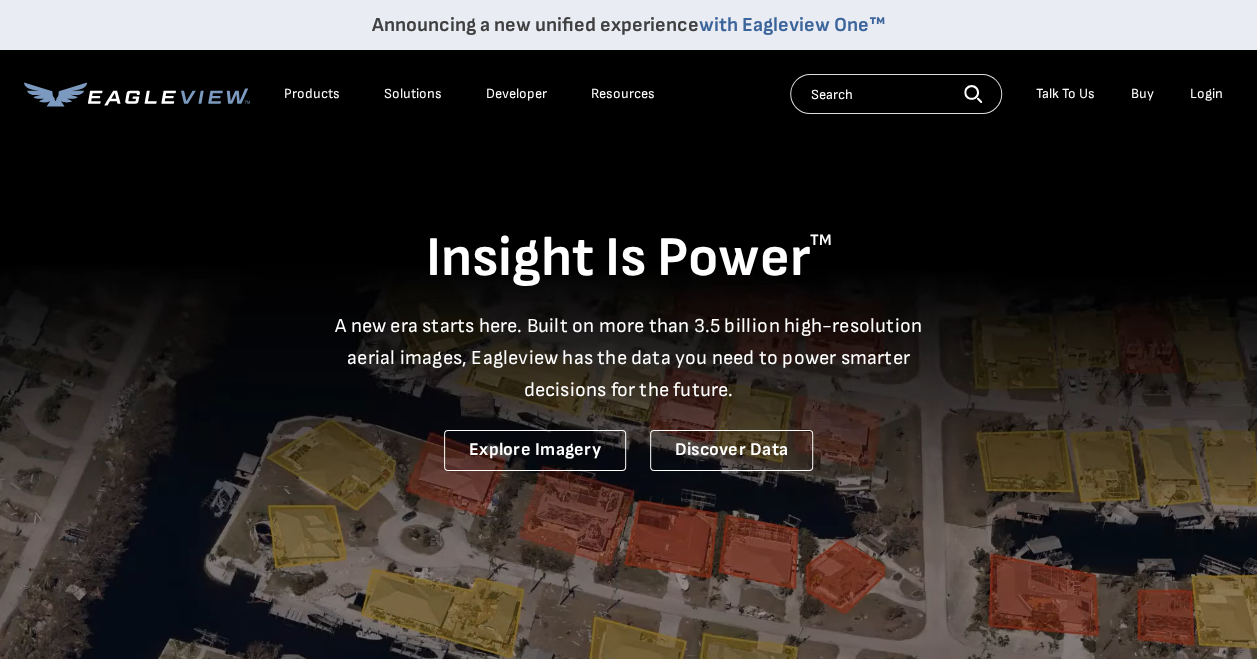 click on "A new era starts here. Built on more than 3.5 billion high-resolution aerial images, Eagleview has the data you need to power smarter decisions for the future." at bounding box center (629, 358) 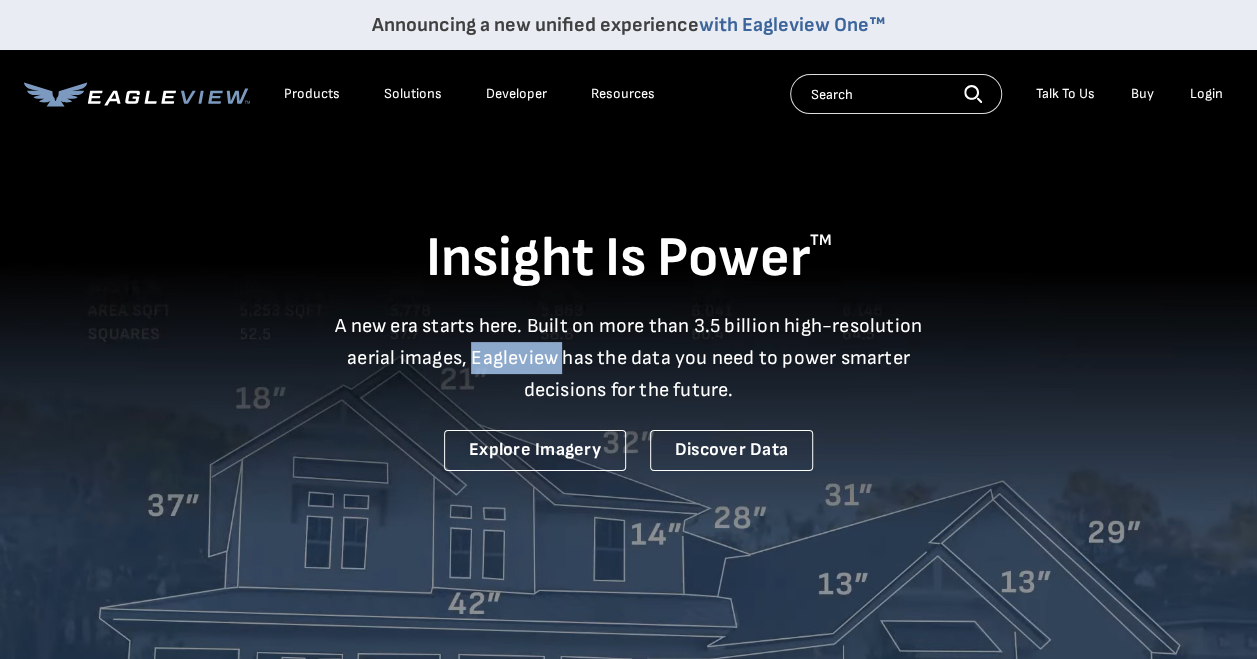 click on "A new era starts here. Built on more than 3.5 billion high-resolution aerial images, Eagleview has the data you need to power smarter decisions for the future." at bounding box center [629, 358] 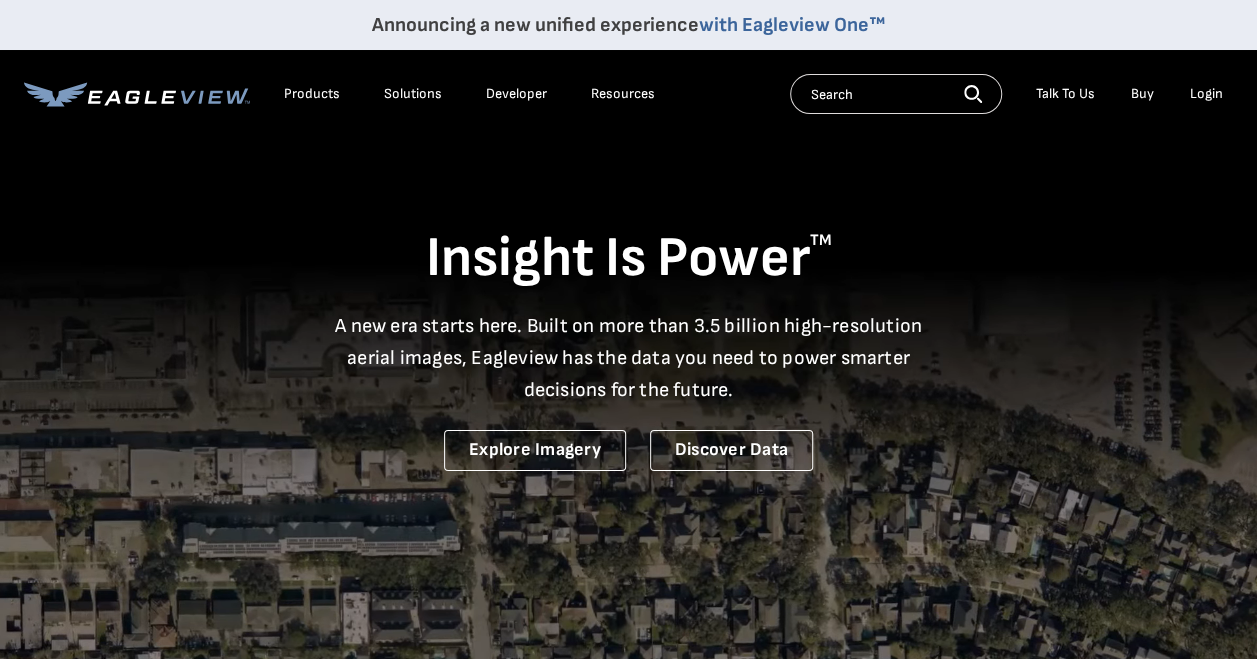 click on "A new era starts here. Built on more than 3.5 billion high-resolution aerial images, Eagleview has the data you need to power smarter decisions for the future." at bounding box center (629, 358) 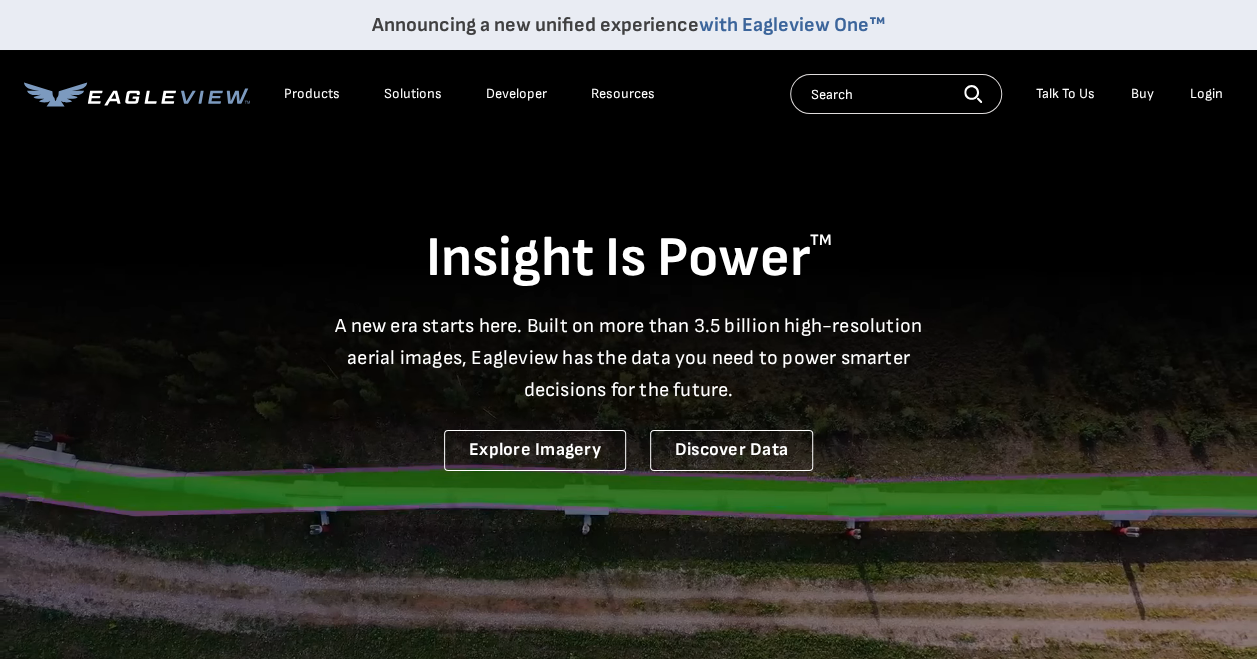 click on "Insight Is Power TM
A new era starts here. Built on more than 3.5 billion high-resolution aerial images, Eagleview has the data you need to power smarter decisions for the future.
Explore Imagery
Discover Data" at bounding box center (628, 303) 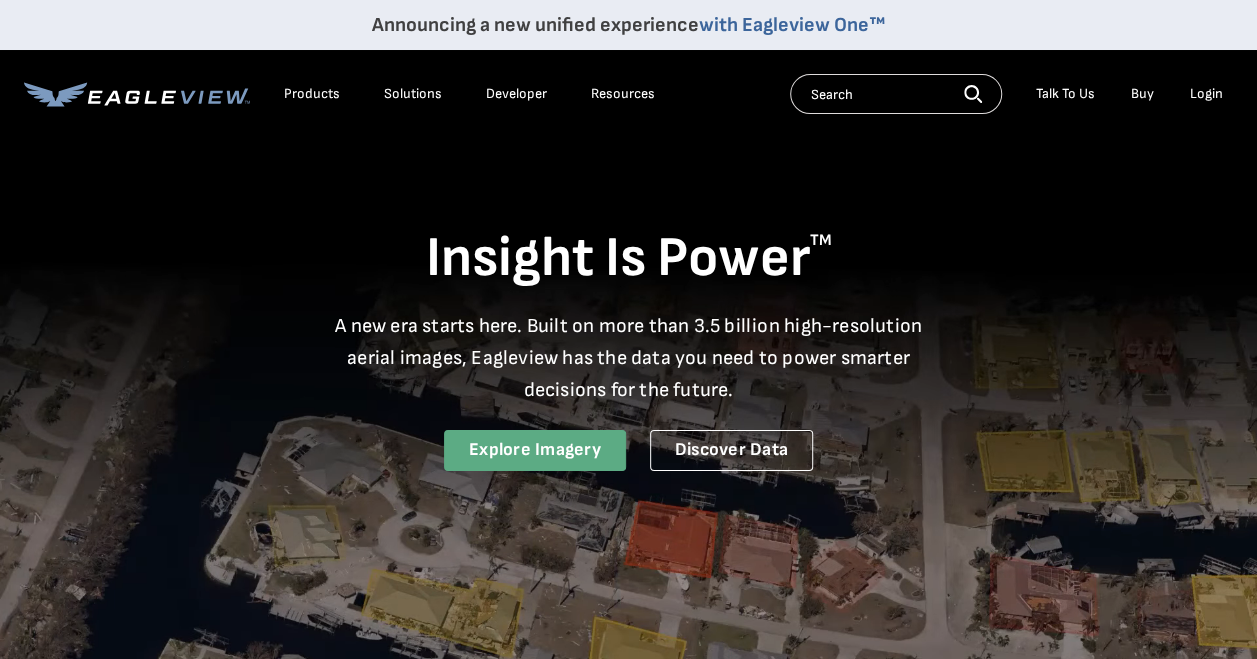click on "Explore Imagery" at bounding box center [535, 450] 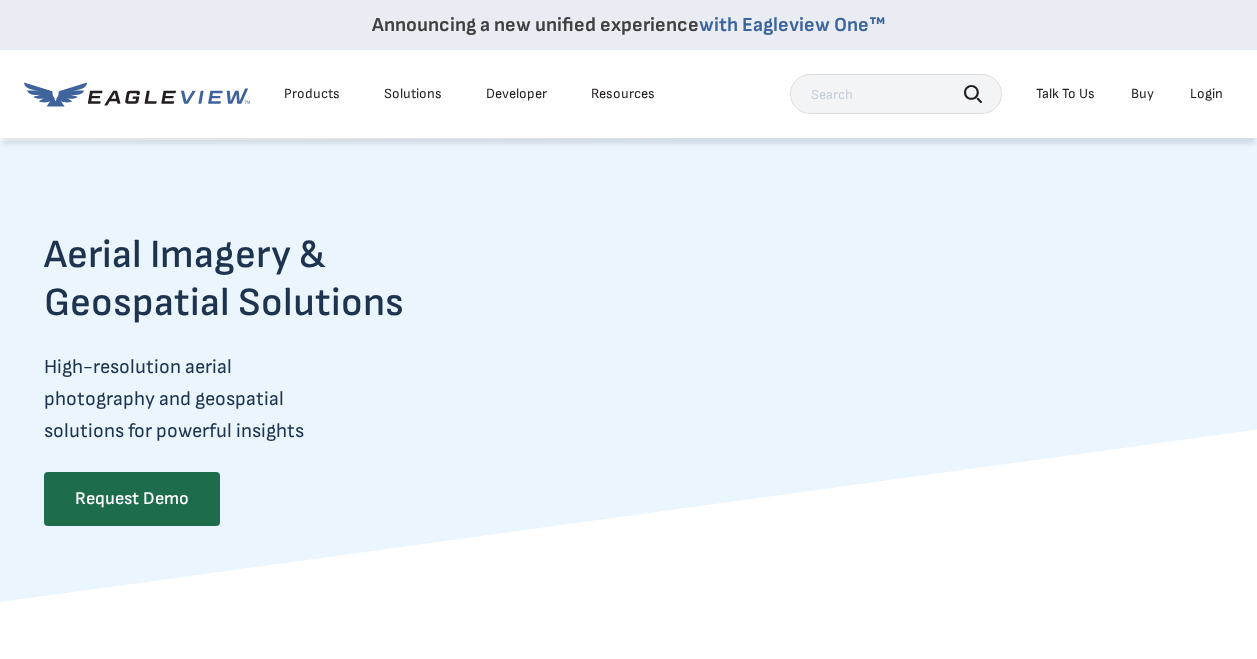 scroll, scrollTop: 0, scrollLeft: 0, axis: both 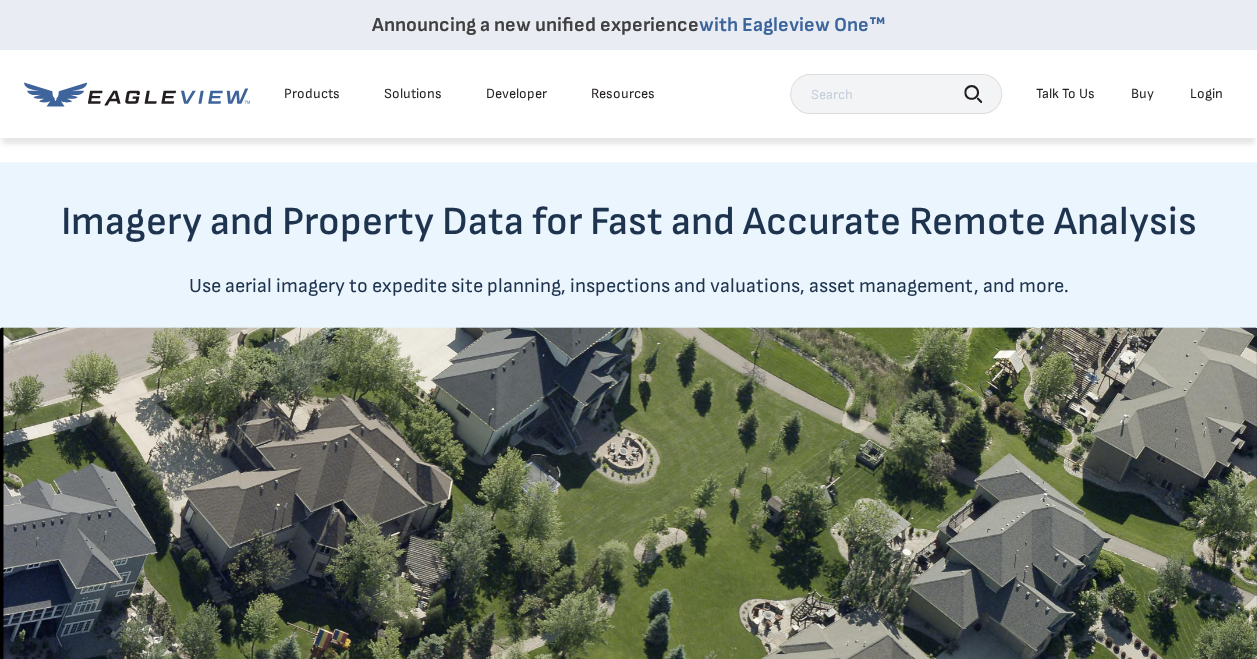 click on "Use aerial imagery to expedite site planning, inspections and valuations, asset management, and more." at bounding box center [628, 286] 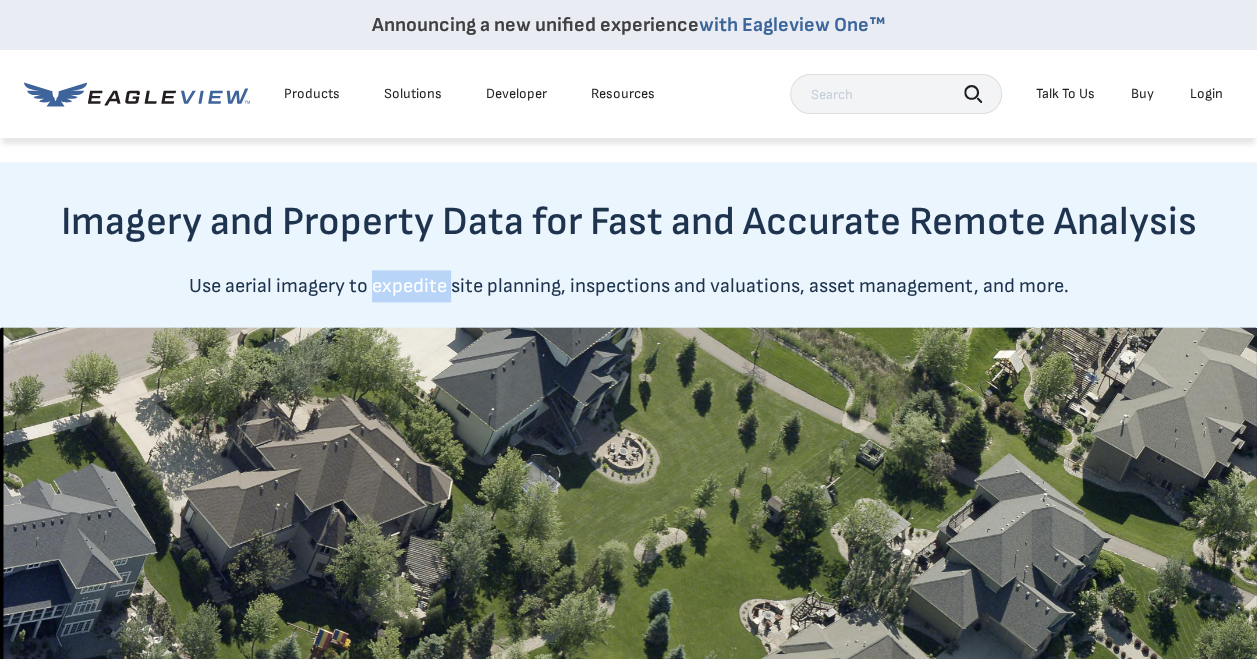 click on "Use aerial imagery to expedite site planning, inspections and valuations, asset management, and more." at bounding box center [628, 286] 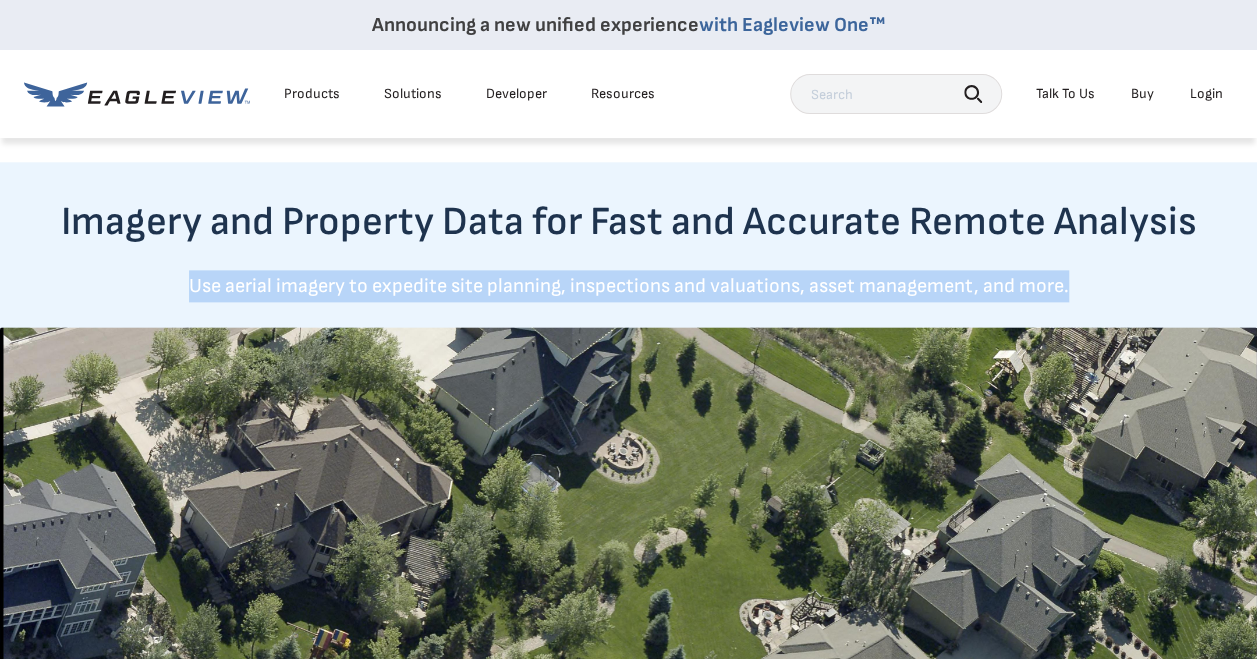 click on "Use aerial imagery to expedite site planning, inspections and valuations, asset management, and more." at bounding box center (628, 286) 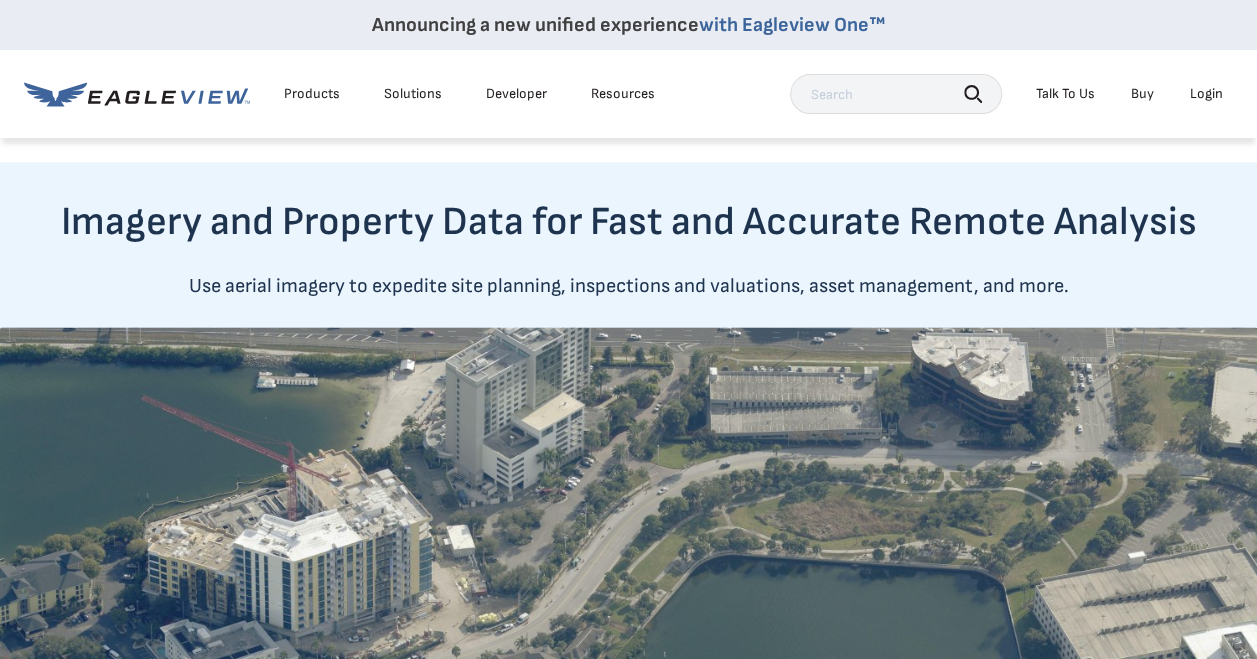 drag, startPoint x: 414, startPoint y: 324, endPoint x: 268, endPoint y: 236, distance: 170.46994 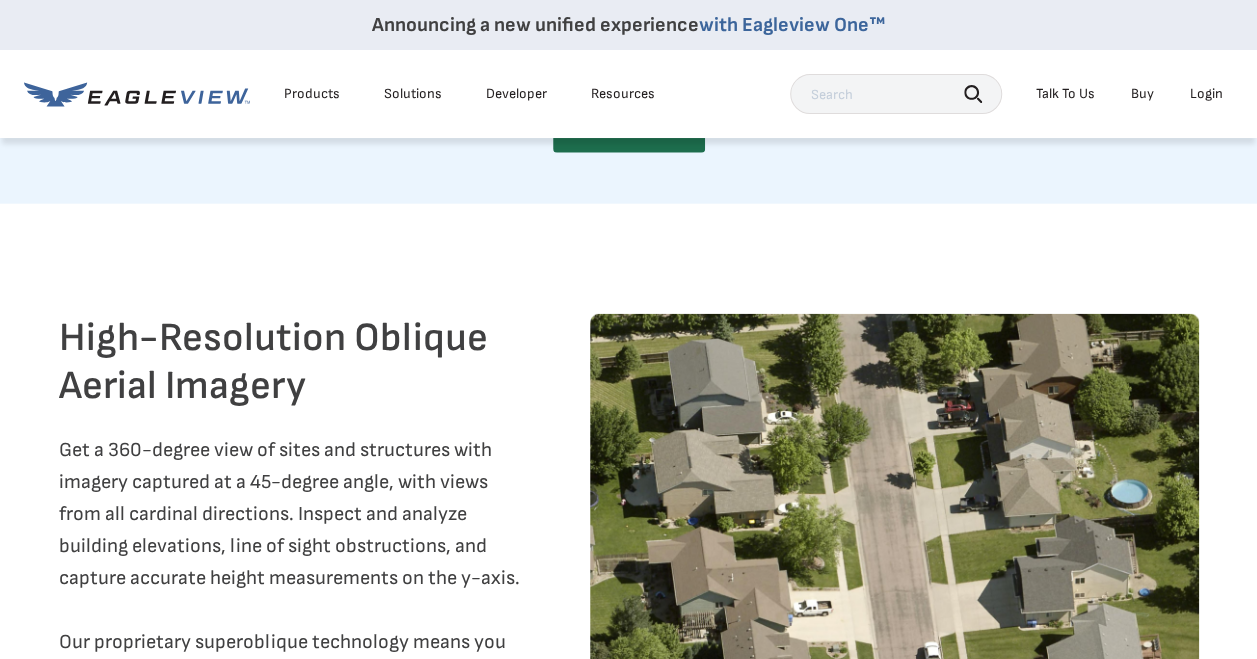 scroll, scrollTop: 2500, scrollLeft: 0, axis: vertical 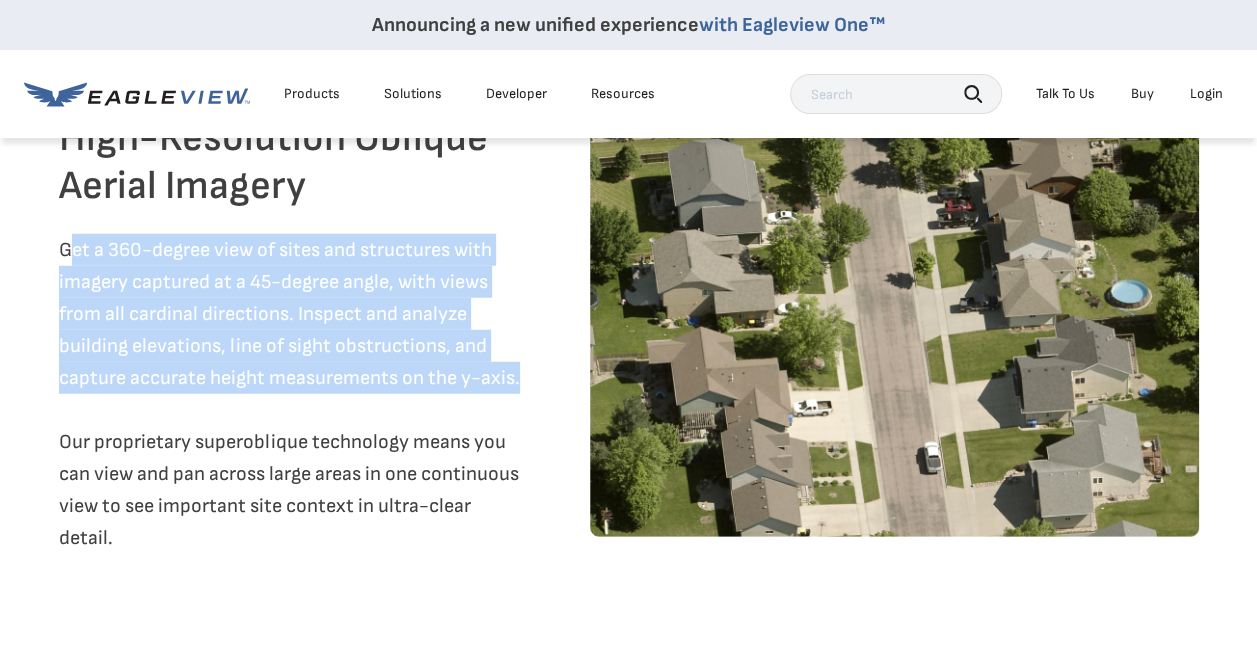 drag, startPoint x: 70, startPoint y: 294, endPoint x: 533, endPoint y: 410, distance: 477.31018 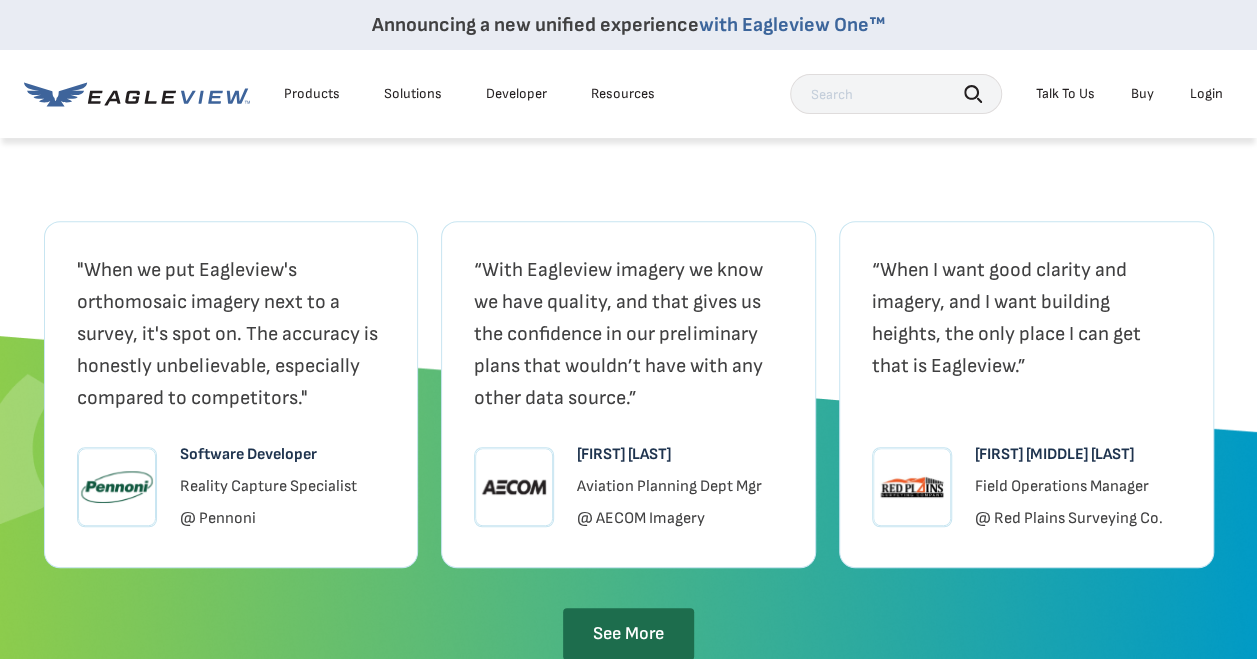 scroll, scrollTop: 4200, scrollLeft: 0, axis: vertical 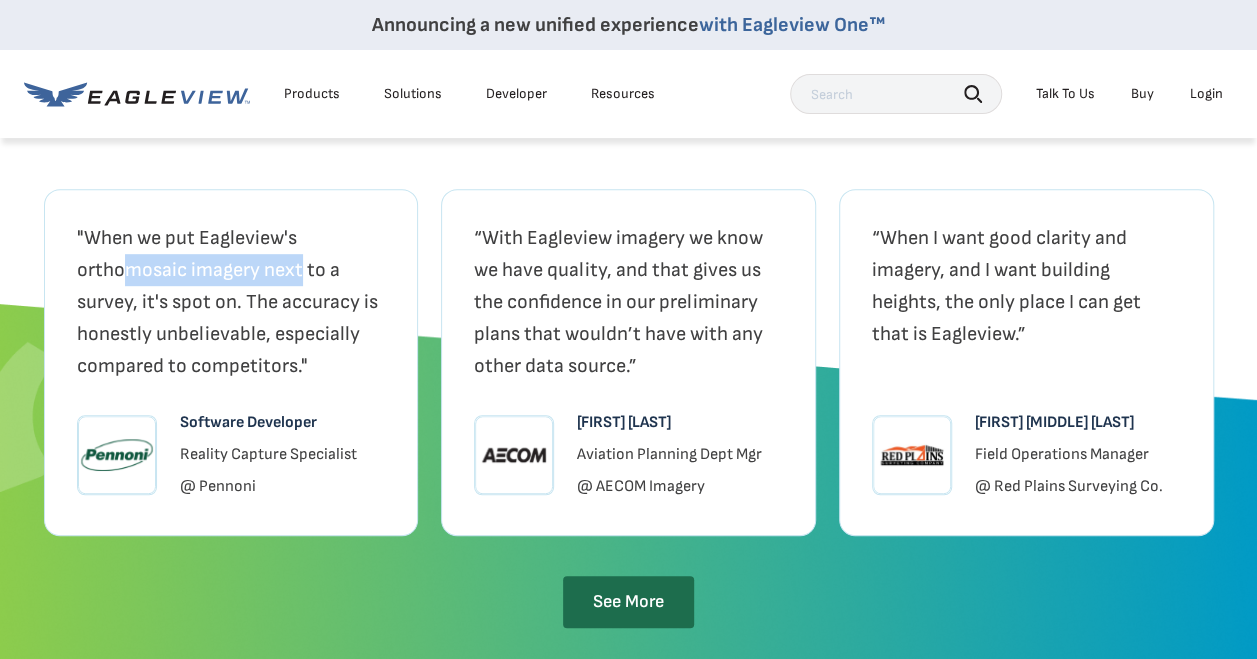 drag, startPoint x: 128, startPoint y: 312, endPoint x: 298, endPoint y: 312, distance: 170 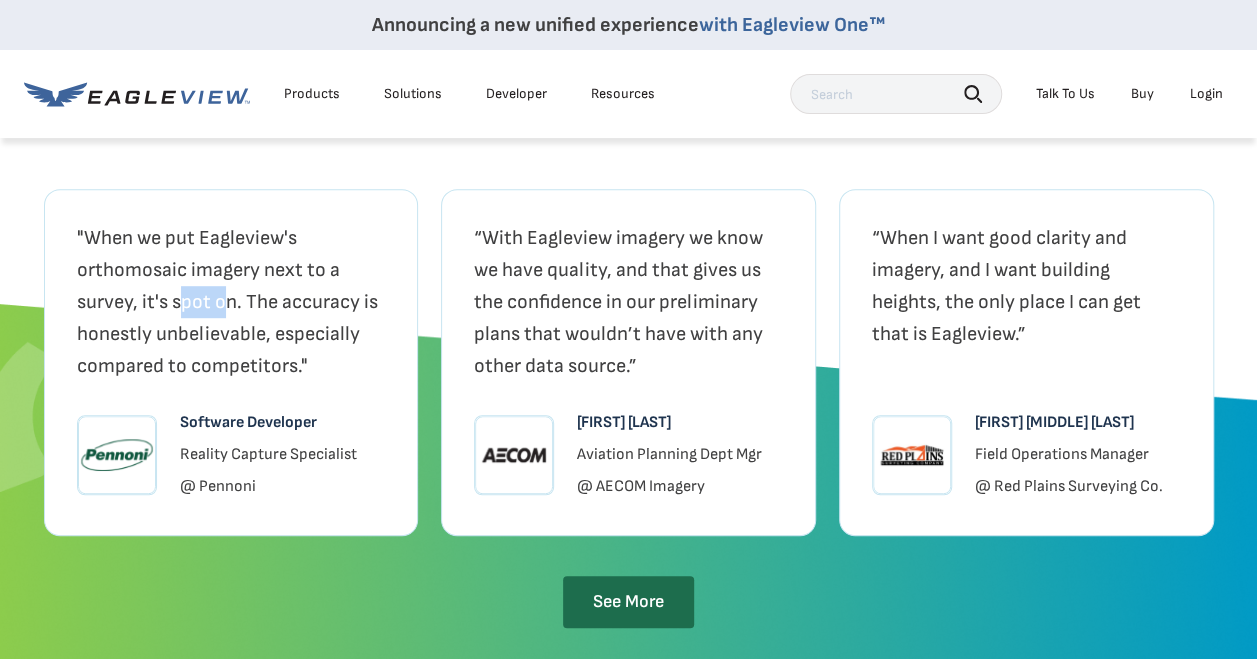 drag, startPoint x: 298, startPoint y: 312, endPoint x: 228, endPoint y: 340, distance: 75.39231 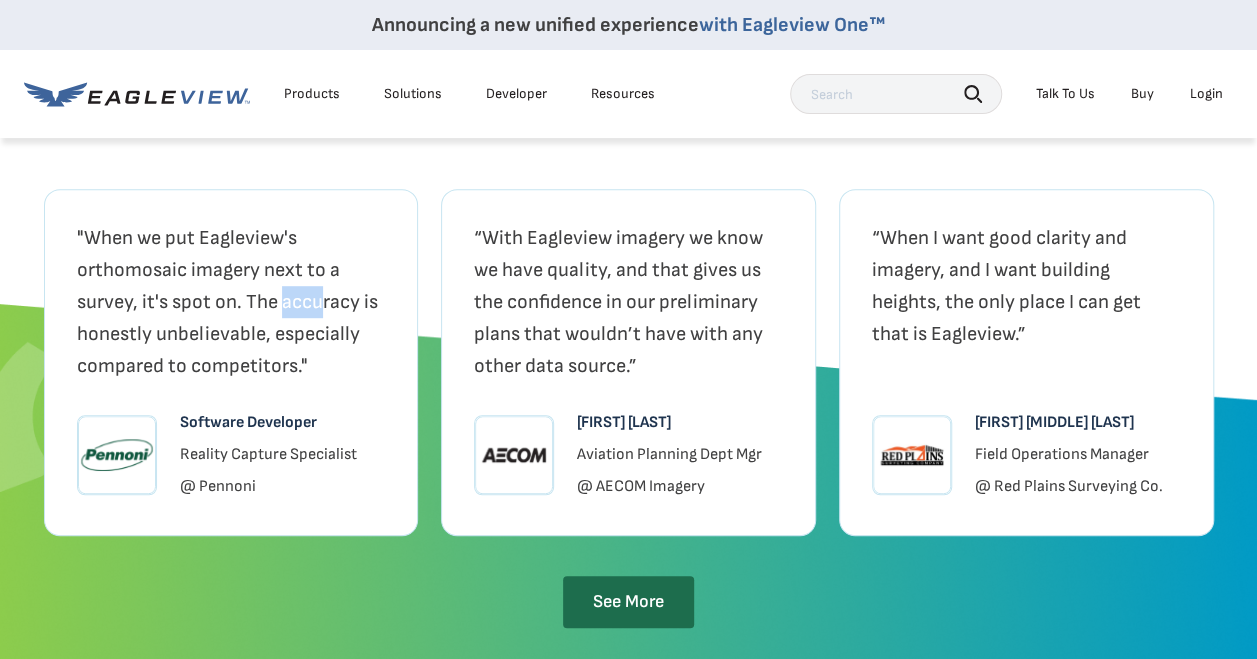 drag, startPoint x: 228, startPoint y: 340, endPoint x: 322, endPoint y: 340, distance: 94 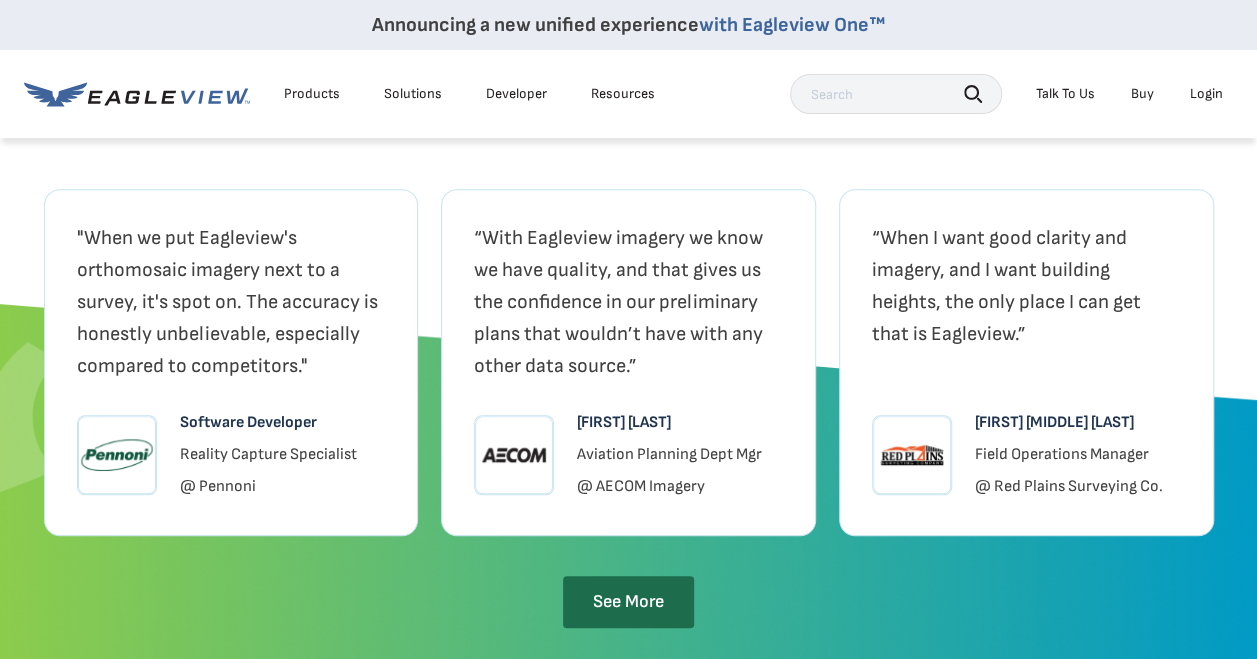 drag, startPoint x: 322, startPoint y: 340, endPoint x: 528, endPoint y: 304, distance: 209.12198 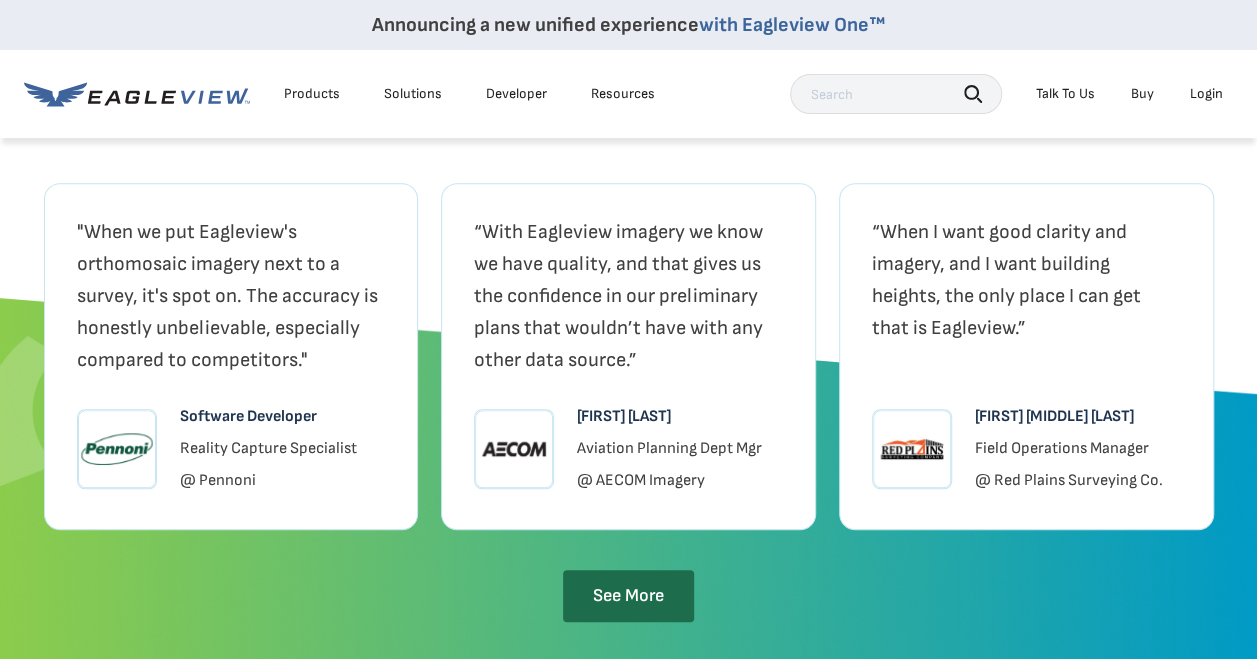 scroll, scrollTop: 4500, scrollLeft: 0, axis: vertical 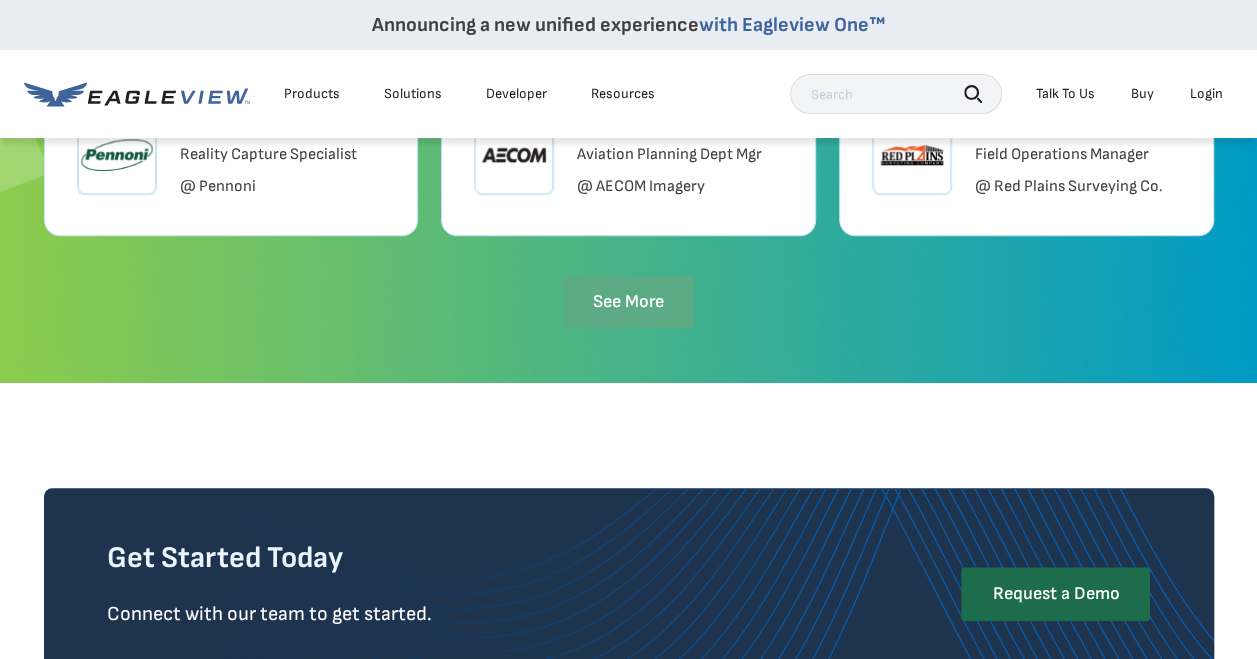 click on "See More" at bounding box center (628, 302) 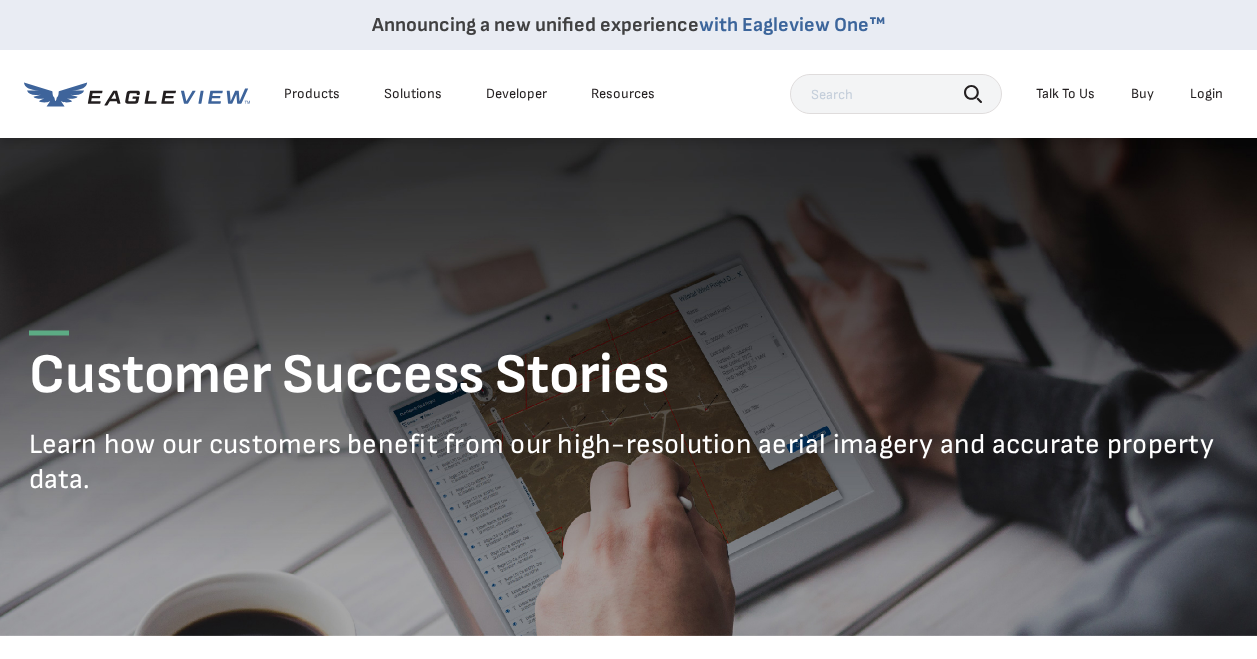 scroll, scrollTop: 800, scrollLeft: 0, axis: vertical 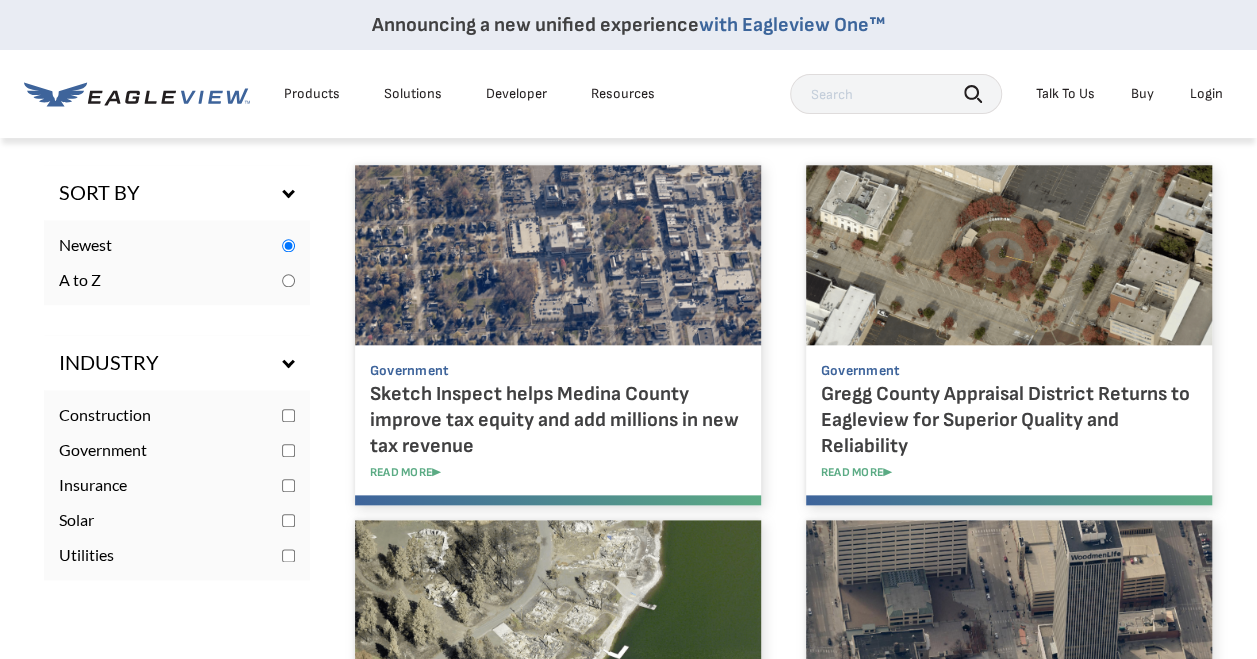 click on "Resources" at bounding box center [623, 94] 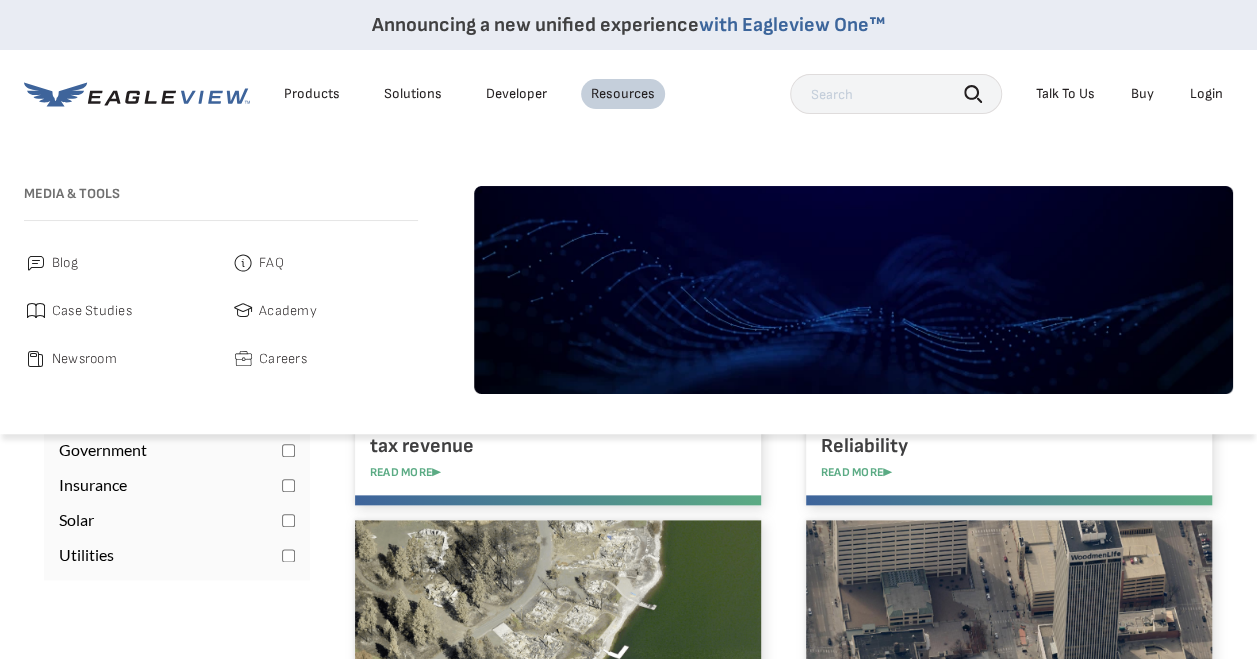 click on "FAQ" at bounding box center [271, 263] 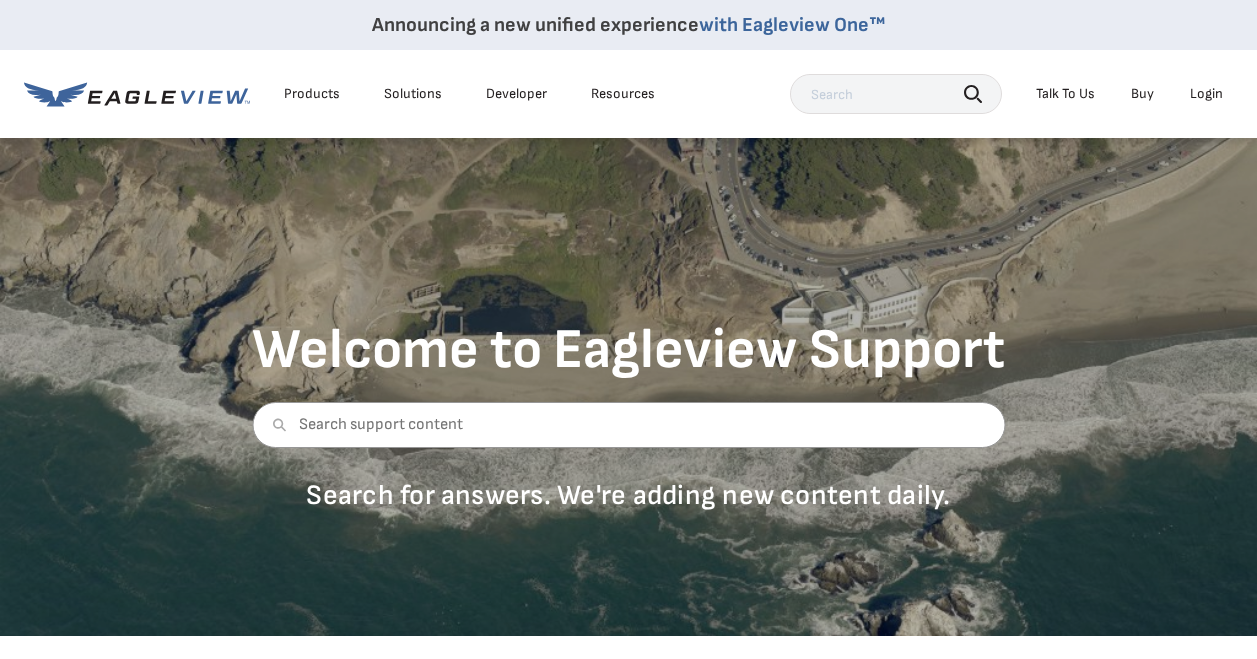 scroll, scrollTop: 0, scrollLeft: 0, axis: both 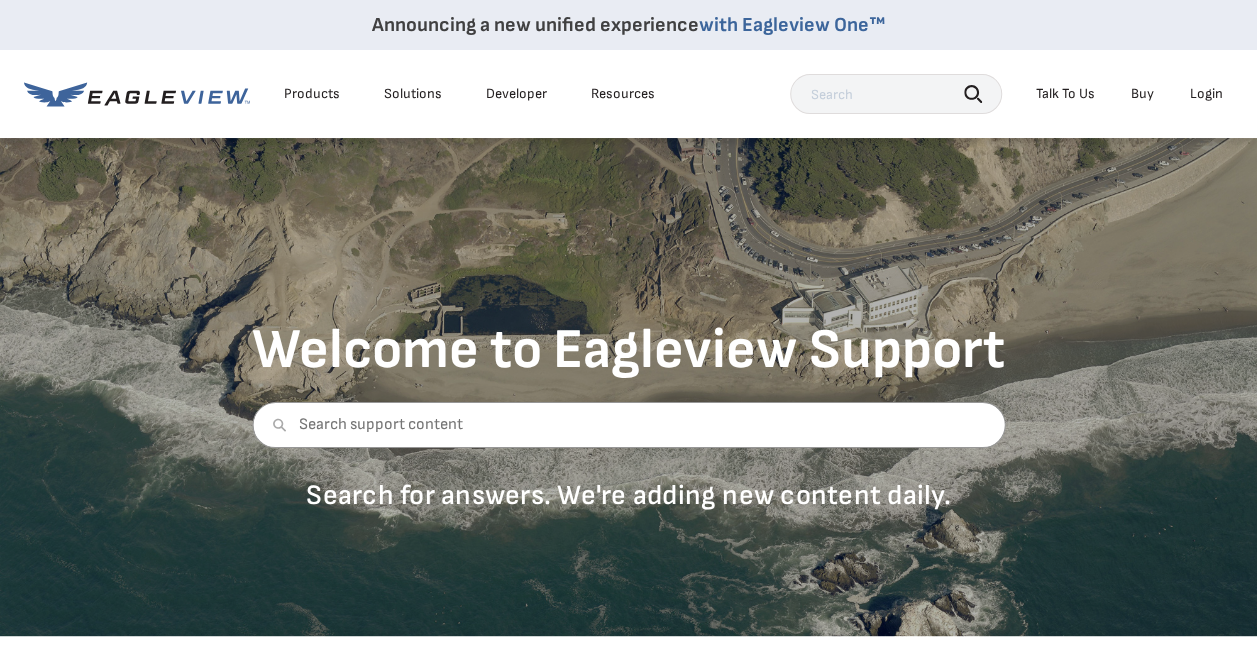 click on "Solutions" at bounding box center (413, 94) 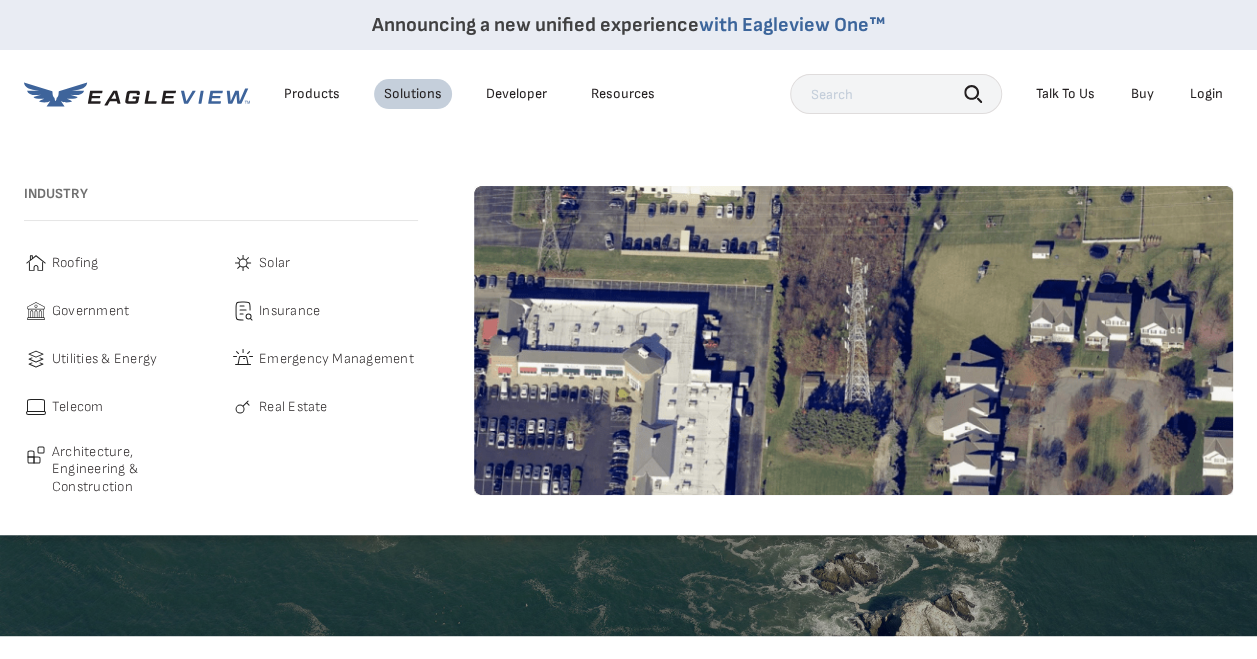 click on "Telecom" at bounding box center [78, 407] 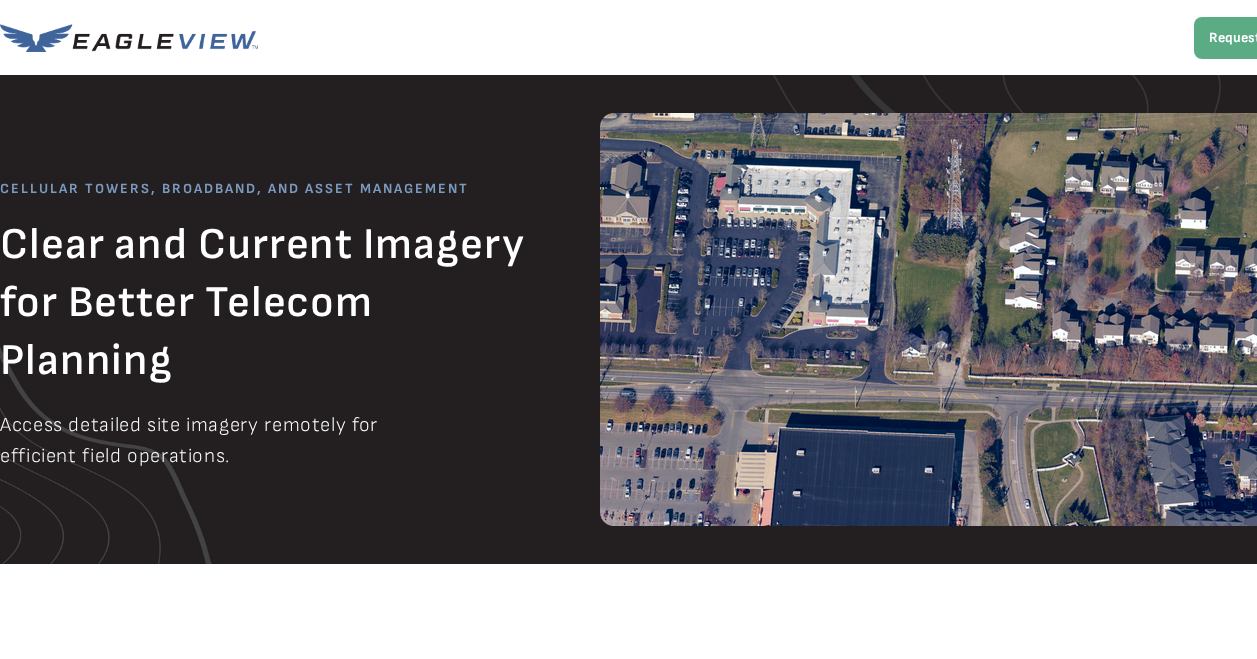 scroll, scrollTop: 0, scrollLeft: 0, axis: both 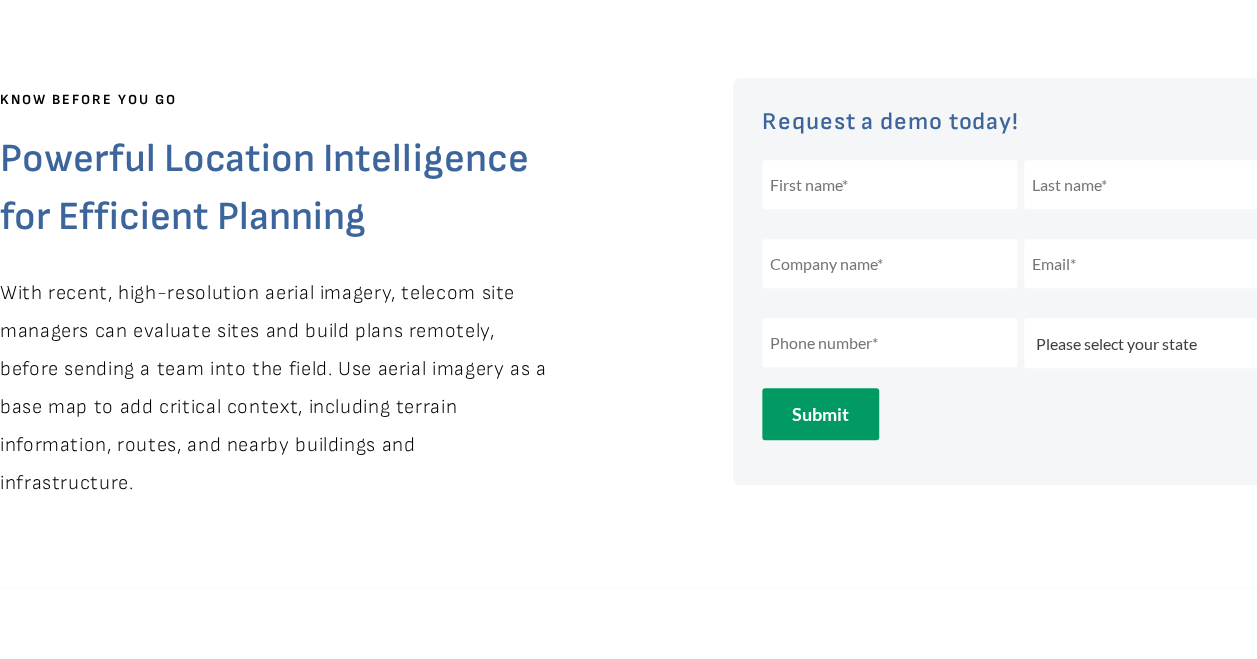 click on "With recent, high-resolution aerial imagery, telecom site managers can evaluate sites and build plans remotely, before sending a team into the field. Use aerial imagery as a base map to add critical context, including terrain information, routes, and nearby buildings and infrastructure." at bounding box center (273, 388) 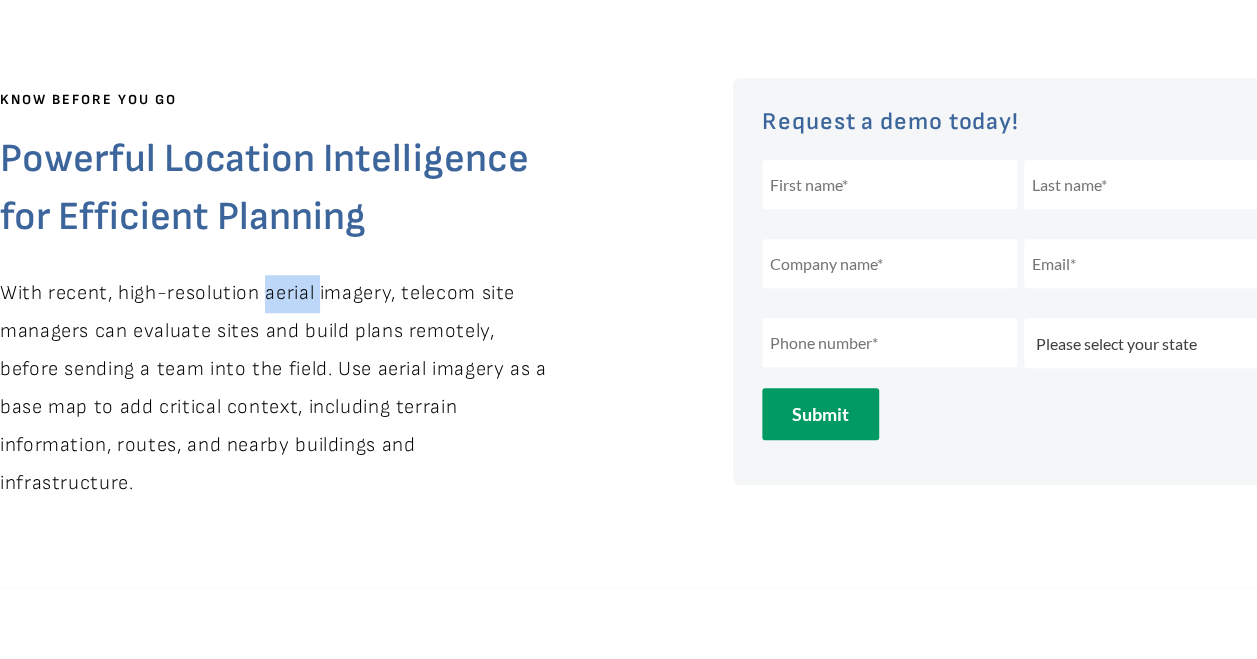 click on "With recent, high-resolution aerial imagery, telecom site managers can evaluate sites and build plans remotely, before sending a team into the field. Use aerial imagery as a base map to add critical context, including terrain information, routes, and nearby buildings and infrastructure." at bounding box center (273, 388) 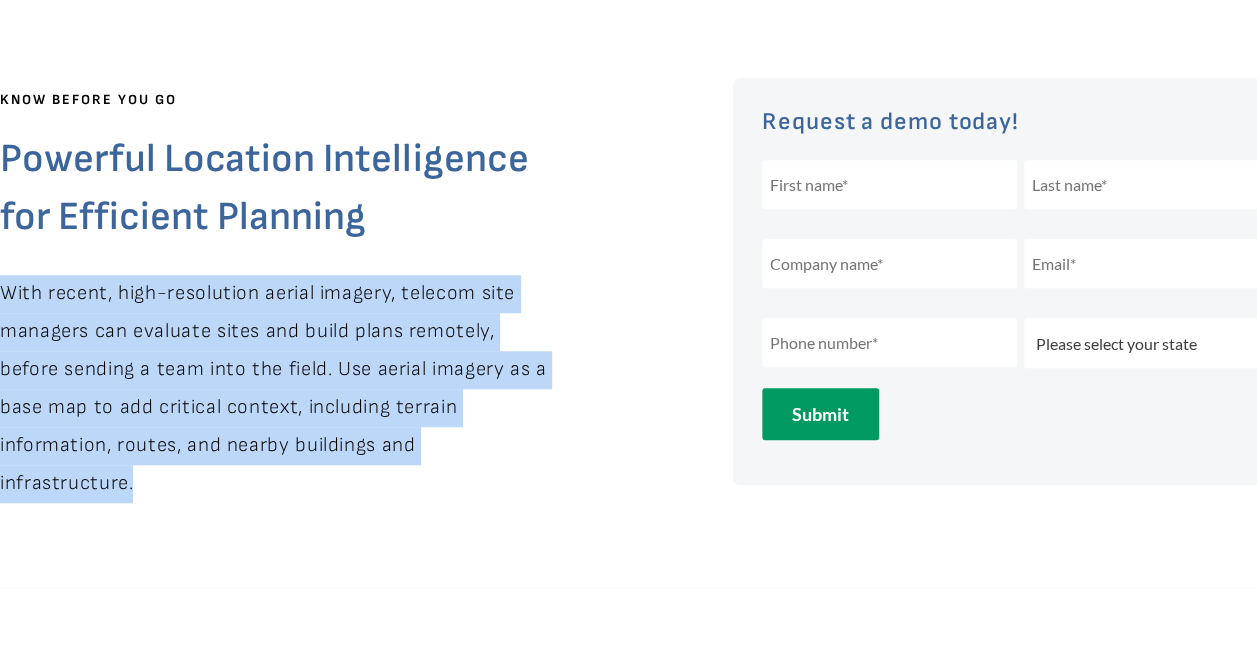 click on "With recent, high-resolution aerial imagery, telecom site managers can evaluate sites and build plans remotely, before sending a team into the field. Use aerial imagery as a base map to add critical context, including terrain information, routes, and nearby buildings and infrastructure." at bounding box center [273, 388] 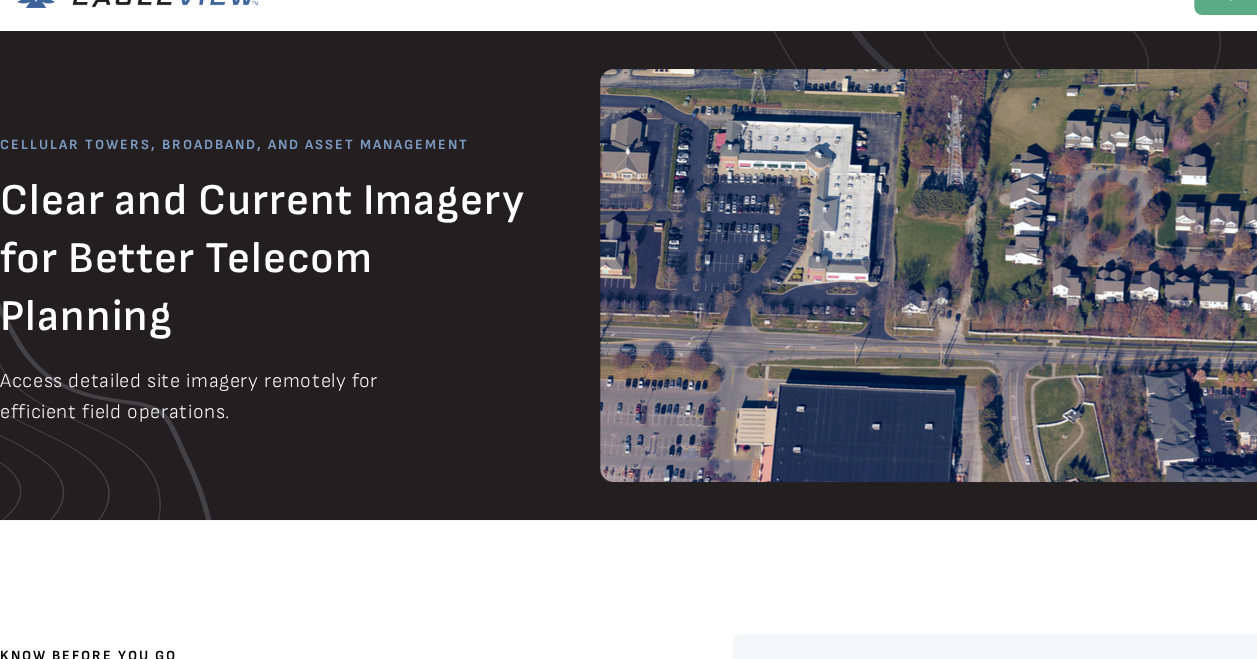 scroll, scrollTop: 0, scrollLeft: 0, axis: both 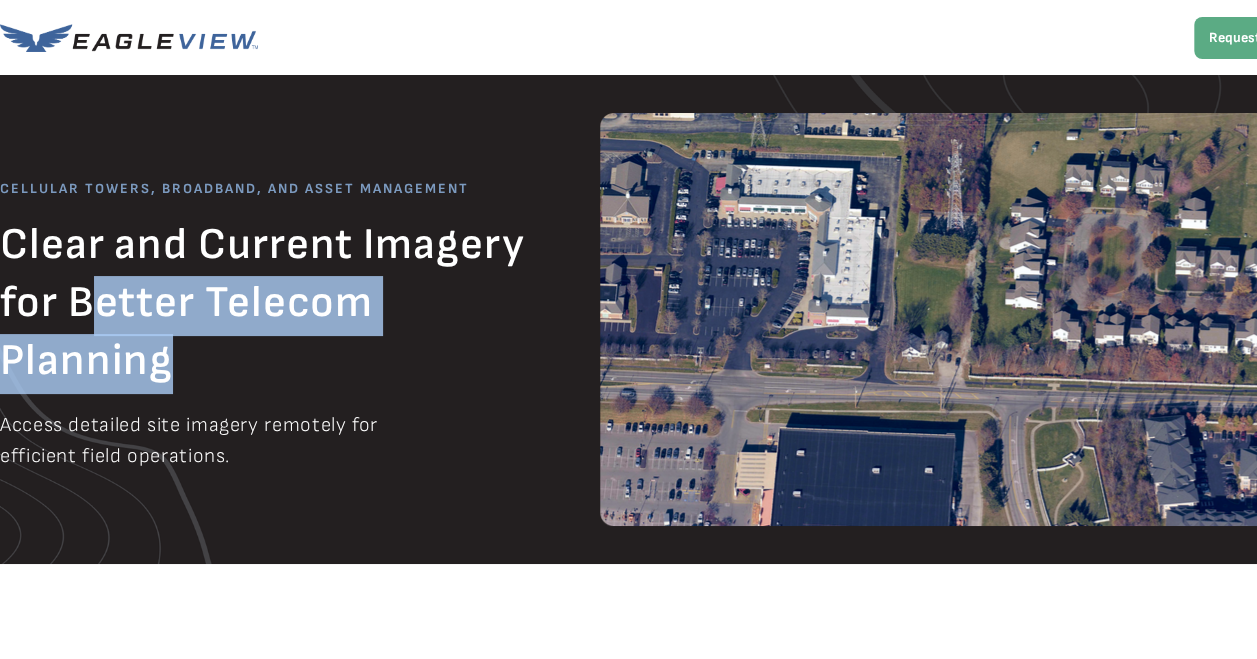 drag, startPoint x: 81, startPoint y: 300, endPoint x: 204, endPoint y: 362, distance: 137.74251 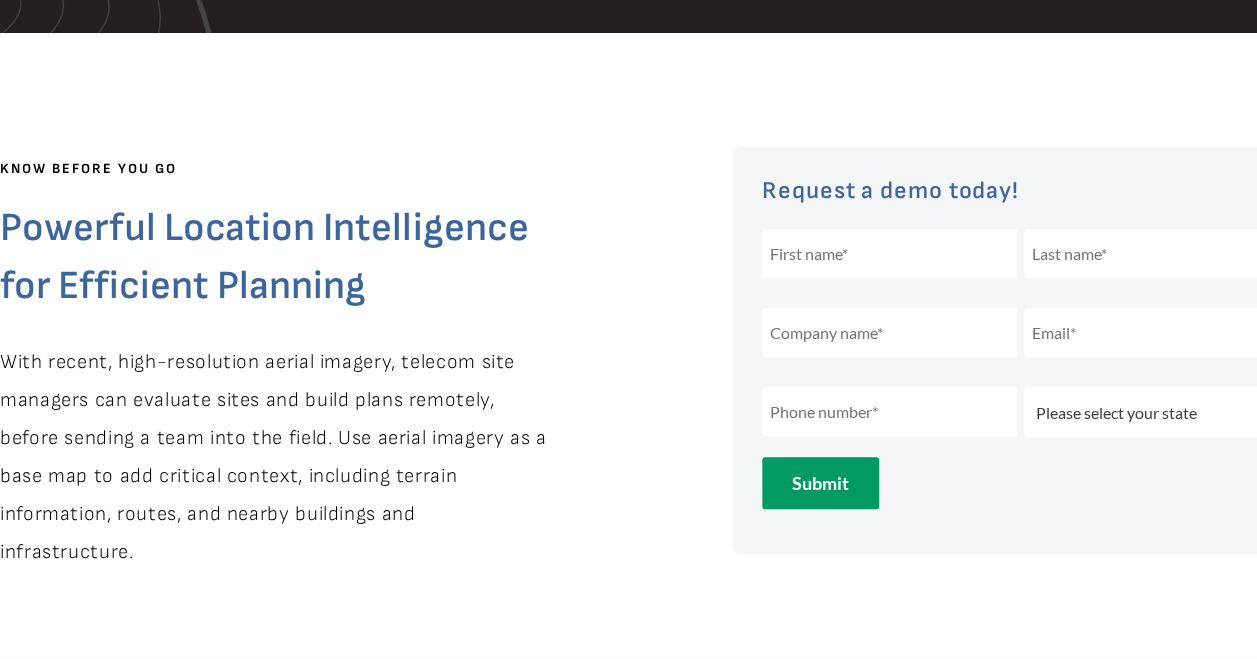 scroll, scrollTop: 500, scrollLeft: 0, axis: vertical 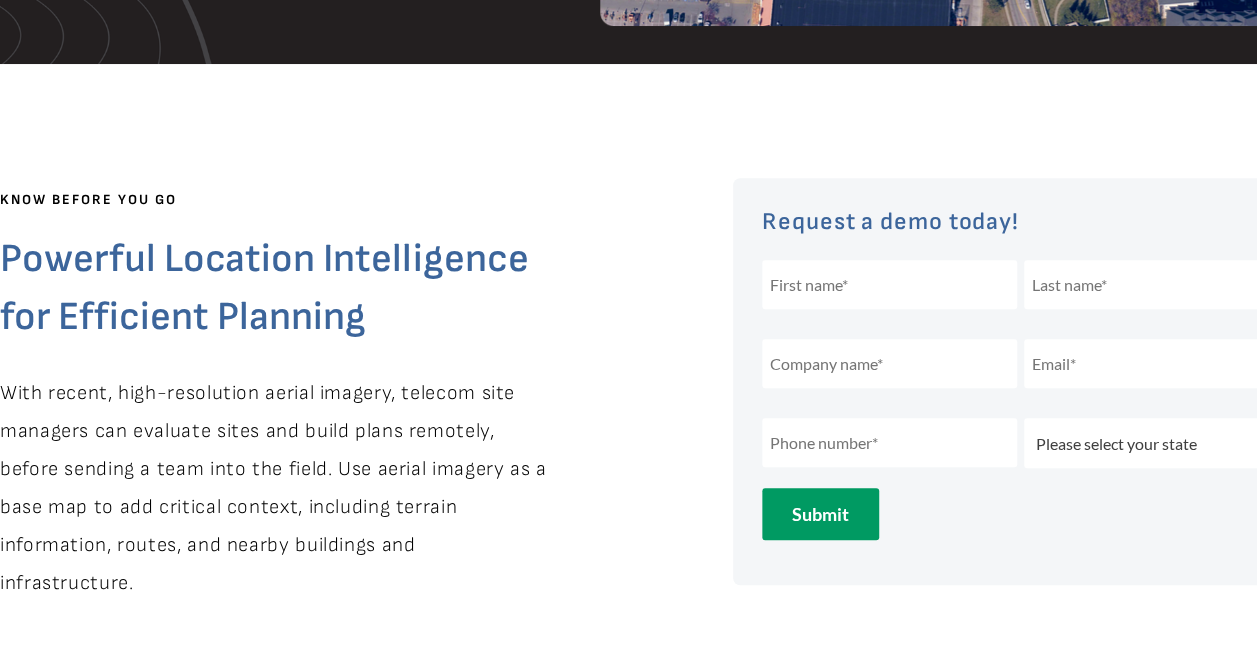 click on "Request a demo today!" at bounding box center (890, 221) 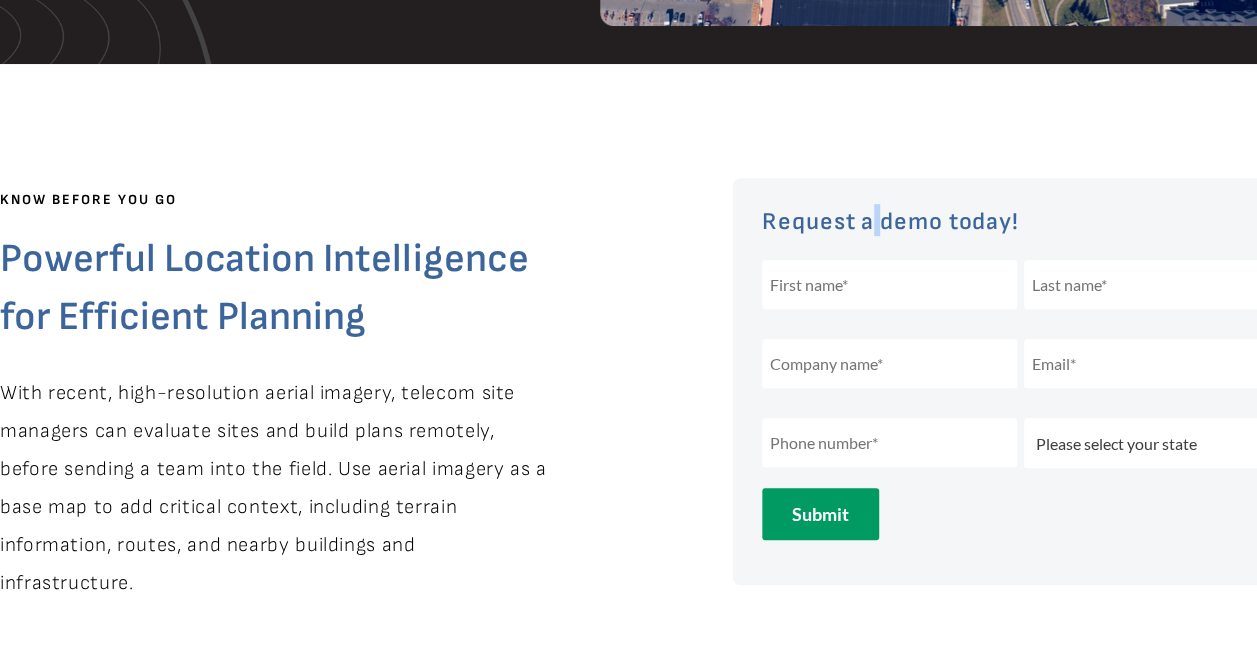 click on "Request a demo today!" at bounding box center (890, 221) 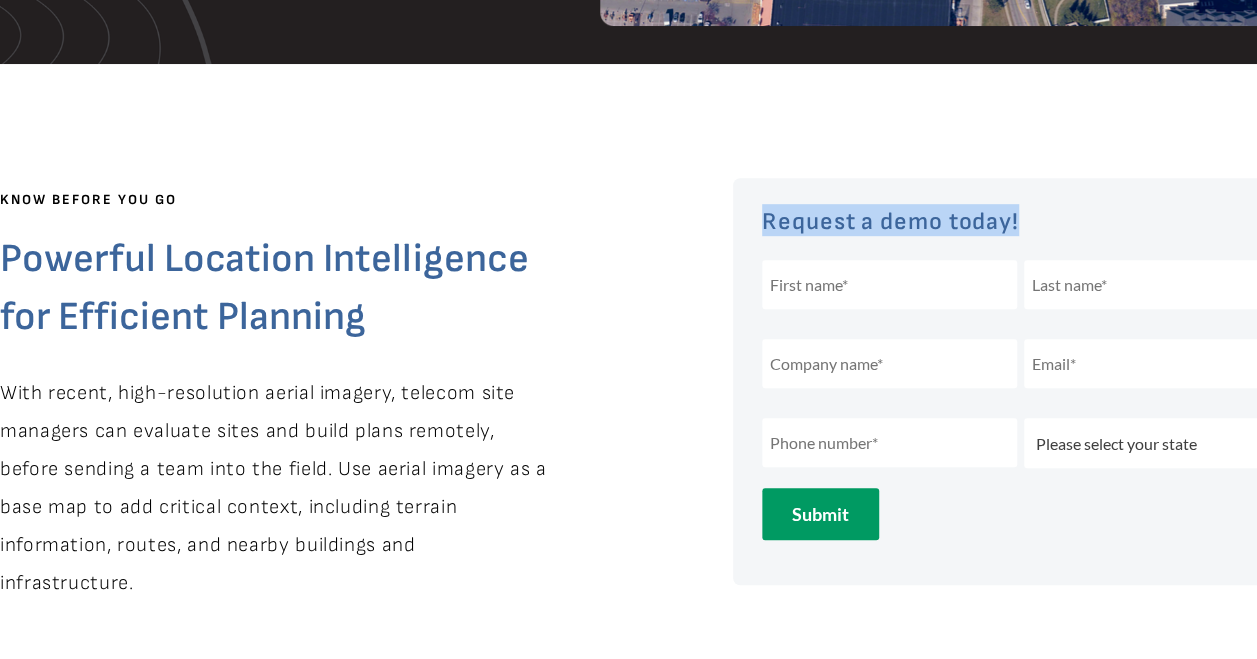 click on "Request a demo today!" at bounding box center (890, 221) 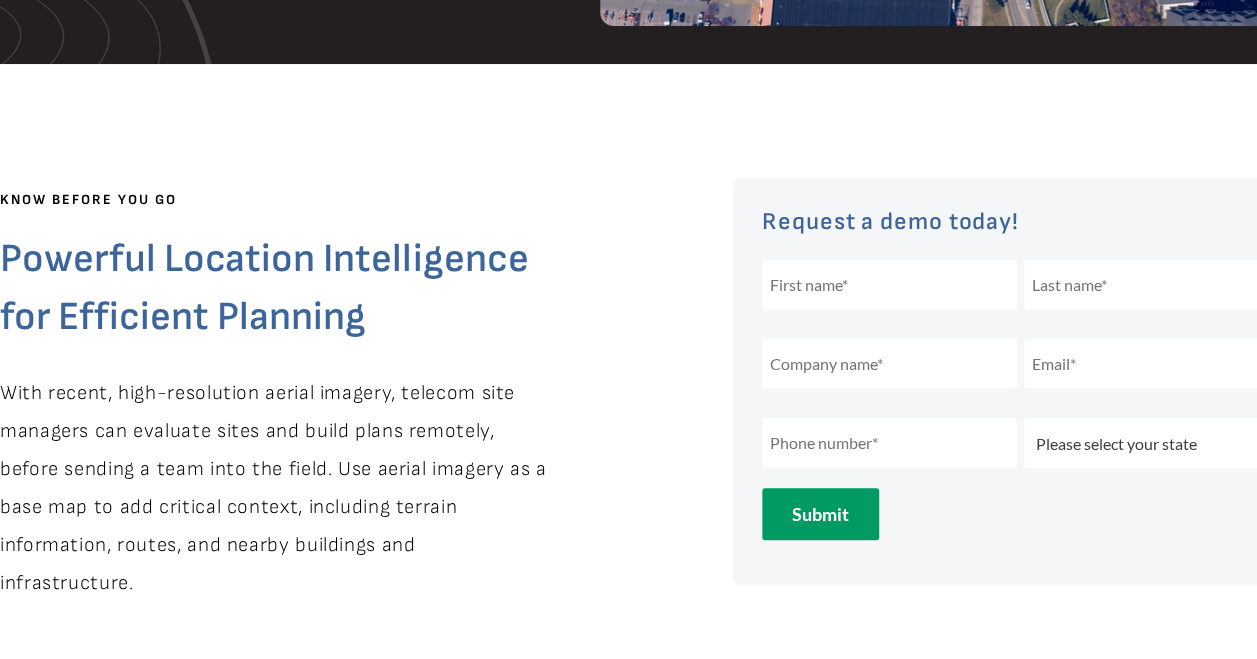 click on "Powerful Location Intelligence for Efficient Planning" at bounding box center (264, 288) 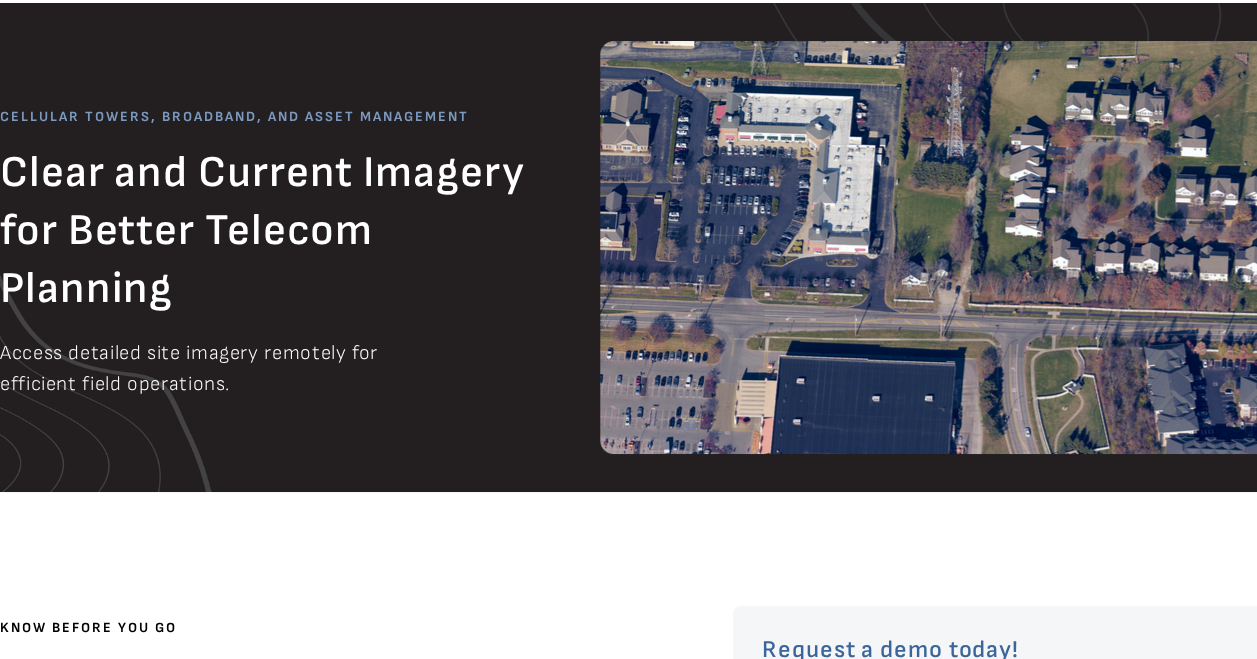 scroll, scrollTop: 0, scrollLeft: 0, axis: both 